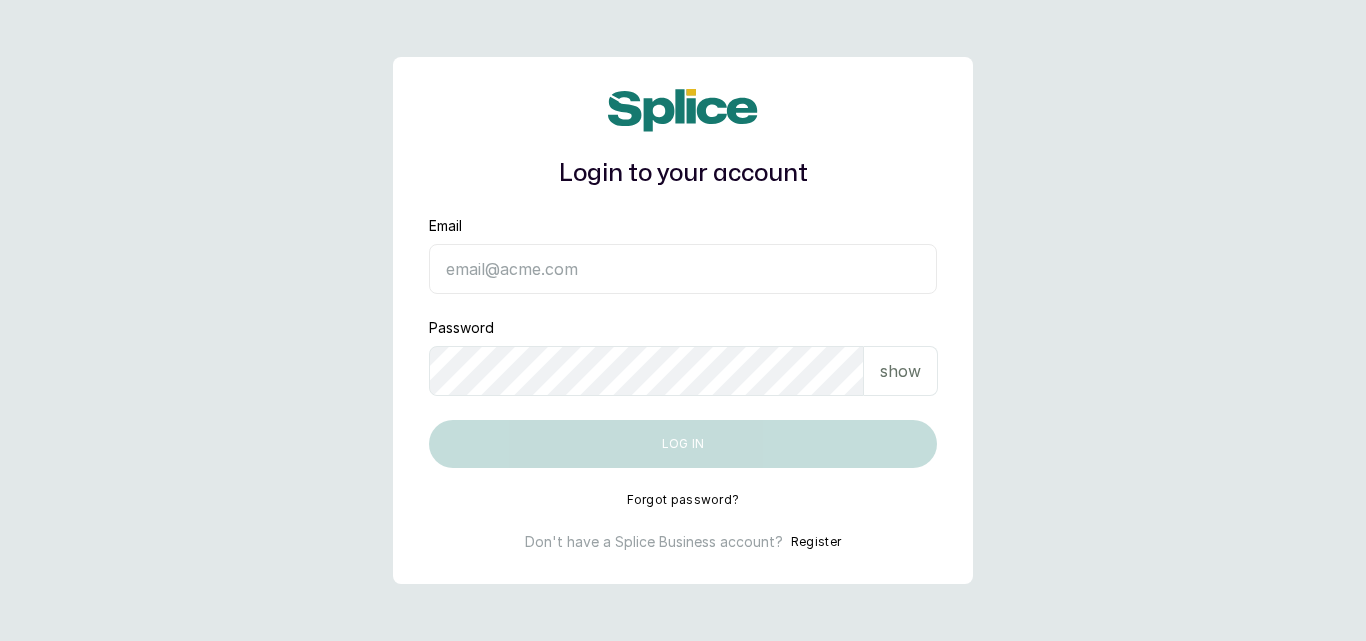 scroll, scrollTop: 0, scrollLeft: 0, axis: both 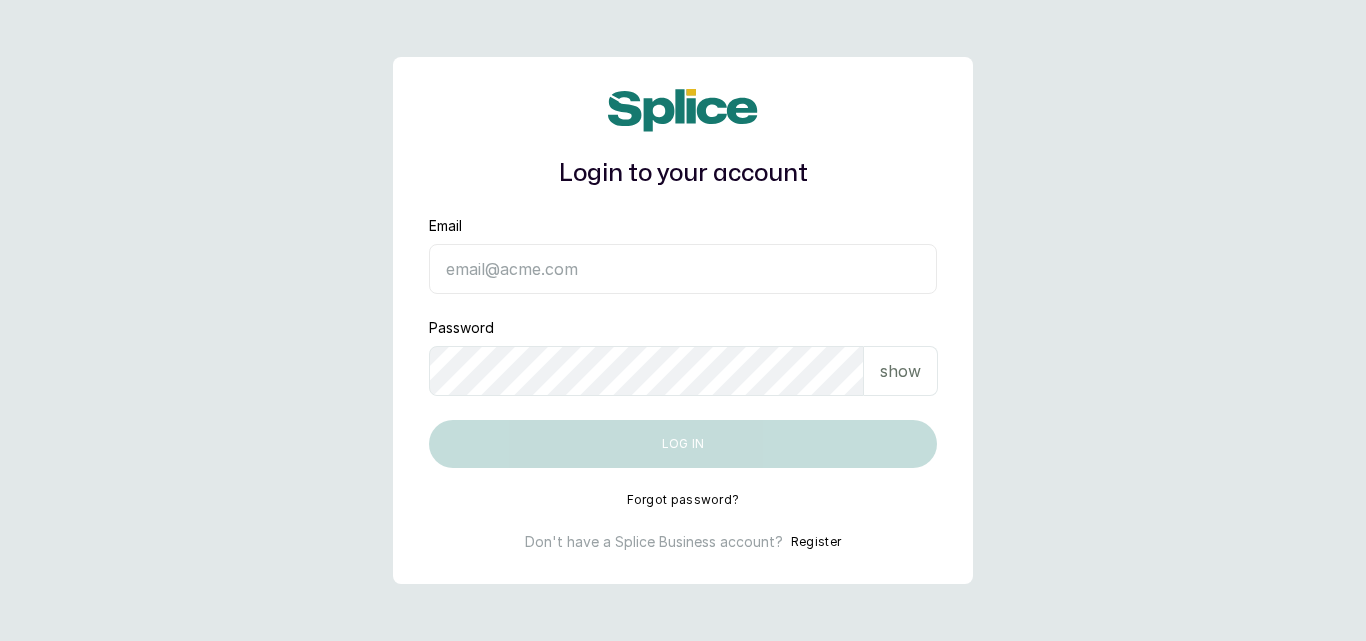 type on "[EMAIL]" 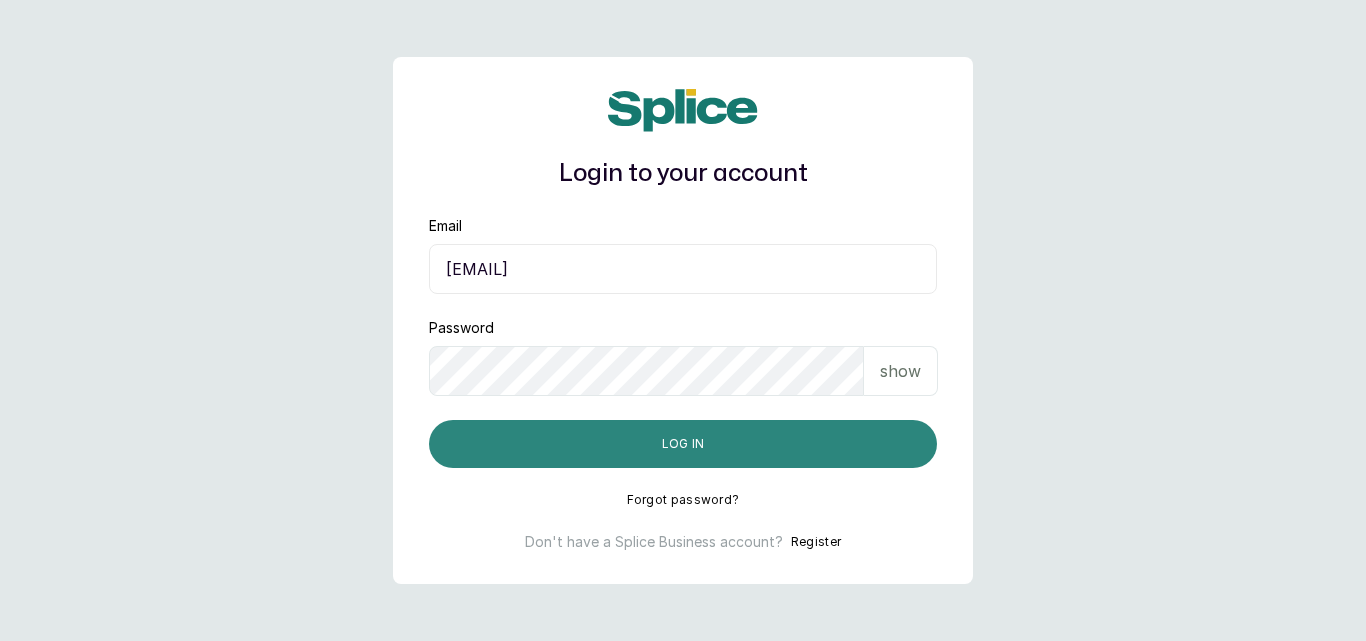 click on "Log in" at bounding box center [683, 444] 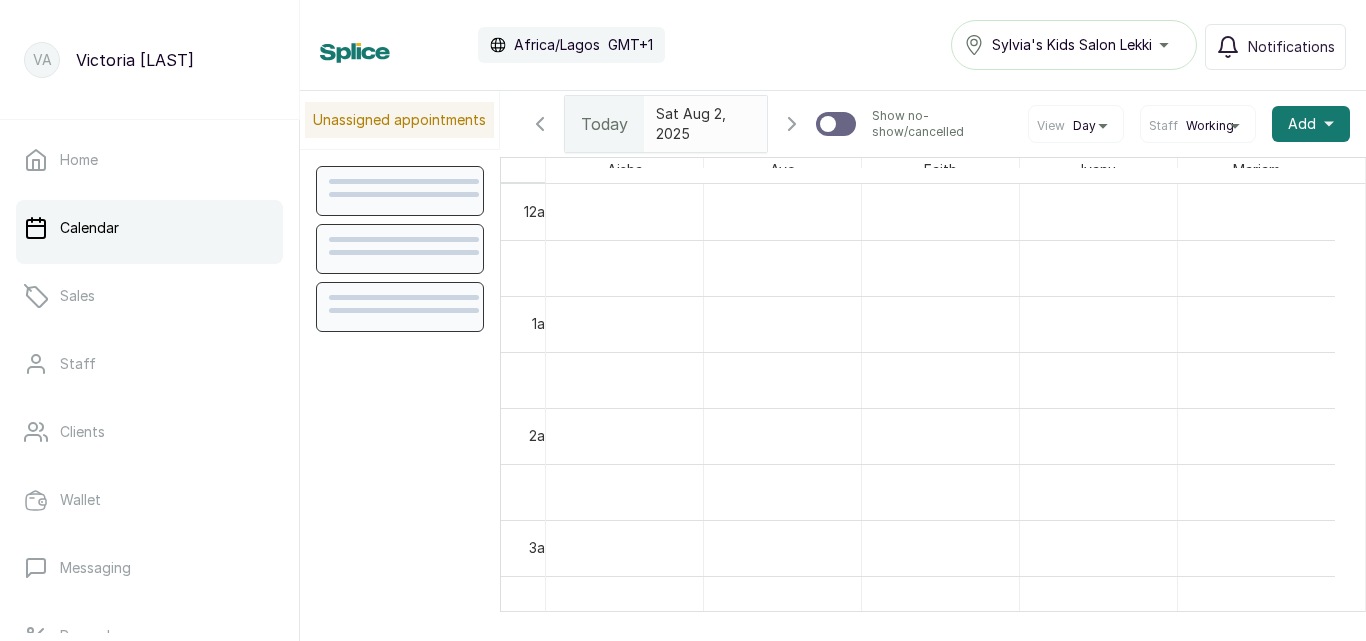 scroll, scrollTop: 0, scrollLeft: 0, axis: both 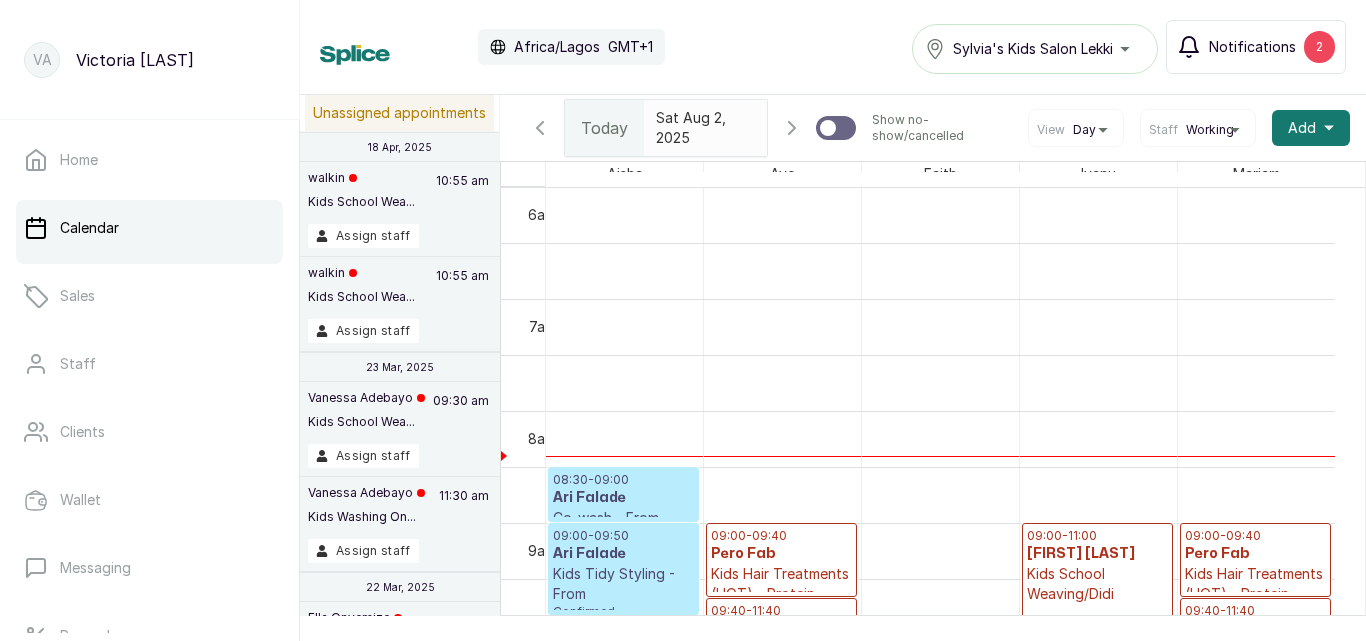 click on "2" at bounding box center (1319, 47) 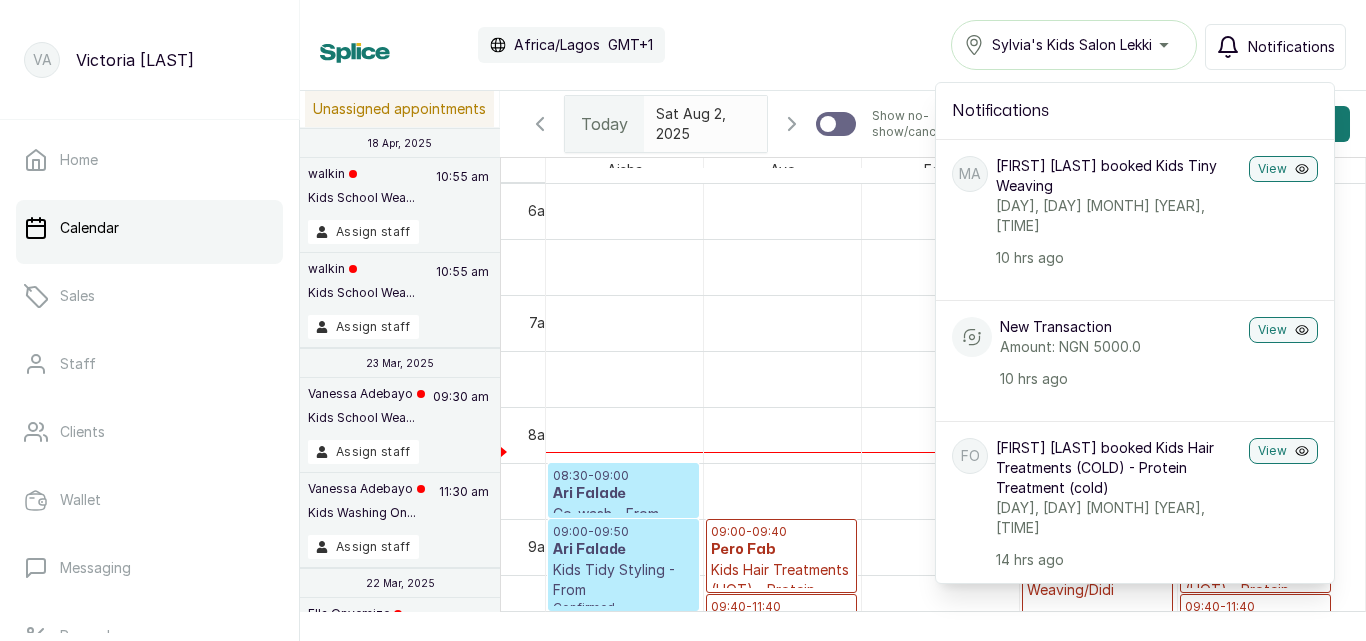 click on "Calendar Africa/Lagos GMT+1 [FIRST] [LAST] Lekki Notifications Notifications MA [FIRST] [LAST] booked Kids Tiny Weaving [DAY], [DAY] [MONTH] [YEAR], [TIME] [HOURS] ago View   New Transaction Amount: NGN 5000.0 [HOURS] ago View   FO [FIRST] [LAST] booked Kids Hair Treatments (COLD) - Protein Treatment (cold) [DAY], [DAY] [MONTH] [YEAR], [TIME] [HOURS] ago View   New Transaction Amount: NGN 5000.0 [HOURS] ago View   Low stock alert Black Koko rubber stock is running low i... [HOURS] ago View   Low stock alert Black Koko rubber stock is running low i... [HOURS] ago View   Low stock alert Black Koko rubber stock is running low i... [HOURS] ago View   Low stock alert Black Koko rubber stock is running low i... [HOURS] ago View   AF [FIRST] [LAST] booked Kids Tidy Styling - From, Co-wash - From [DAY], [DAY] [MONTH] [YEAR], [TIME] [HOURS] ago View   New Transaction Amount: NGN 5000.0 [HOURS] ago View   Low stock alert Black Koko rubber stock is running low i... [HOURS] ago View   Low stock alert [HOURS] ago View   A [DAY] View     V" at bounding box center (833, 45) 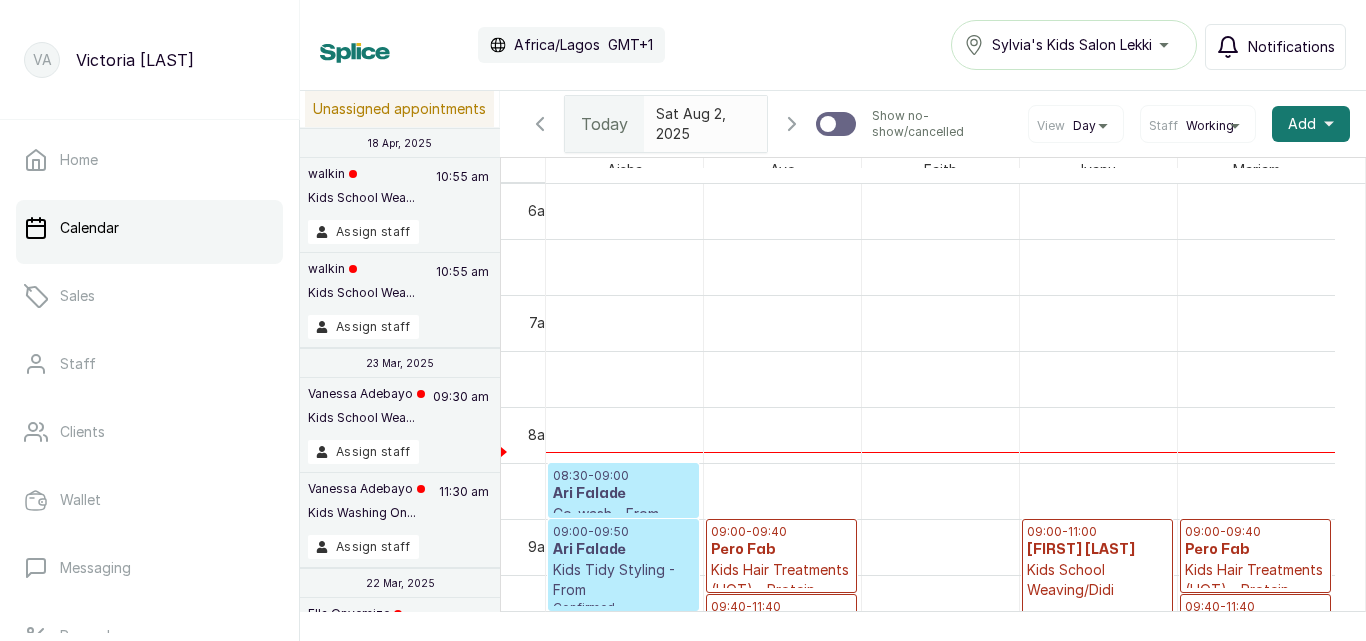 click on "[TIME]  -  [TIME] [FIRST] [LAST] Co-wash - From Confirmed [TIME]  -  [TIME] [FIRST] [LAST] Kids Tidy Styling - From Confirmed [TIME]  -  [TIME] [FIRST]  Kids Knotless Braids - Medium braids - From Deposit Pending [TIME]  -  [TIME] [FIRST] [LAST] Kids Hair Treatments (HOT) - Protein Treatment (Hot) Deposit Pending [TIME]  -  [TIME] [FIRST] [LAST] - From Deposit Pending [TIME]  -  [TIME] [FIRST] [LAST] Kids Hair Treatments (COLD) - Protein Treatment (cold) Confirmed [TIME]  -  [TIME] [FIRST] [LAST] Kids Washing Only  - Own/Basic products Confirmed [TIME]  -  [TIME] [FIRST] [LAST] Kids School Weaving/Didi Confirmed [TIME]  -  [TIME] [FIRST]   Kids Ponytail - Without extensions Deposit Pending [TIME]  -  [TIME] [FIRST] Adult Braiding (Weekdays Only) - Knotless Braids Big Size - From Deposit Pending [TIME]  -  [TIME] [FIRST] [LAST] Kids School Weaving/Didi Deposit Pending [TIME]  -  [TIME] [FIRST] [LAST] Kids School Weaving/Didi Deposit Pending [TIME]  -  [TIME] [FIRST] Deposit Pending [TIME]  -  [TIME] [FIRST] [LAST] Deposit Pending" at bounding box center [955, 449] 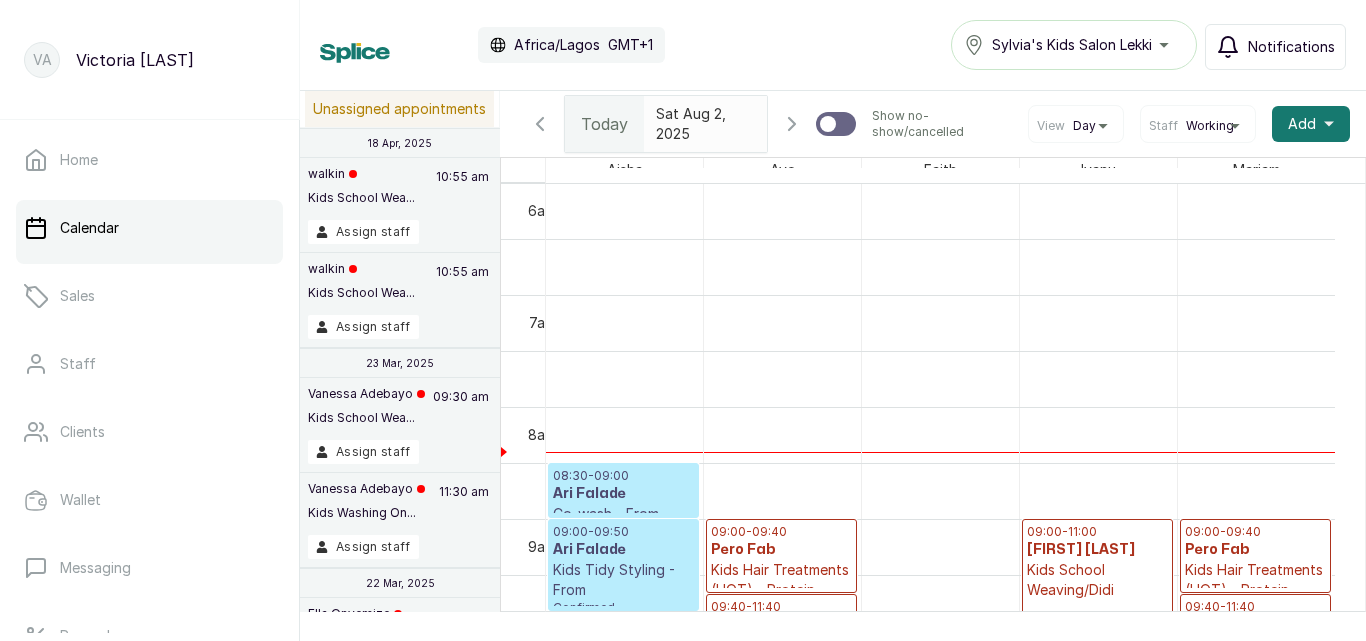 scroll, scrollTop: 919, scrollLeft: 0, axis: vertical 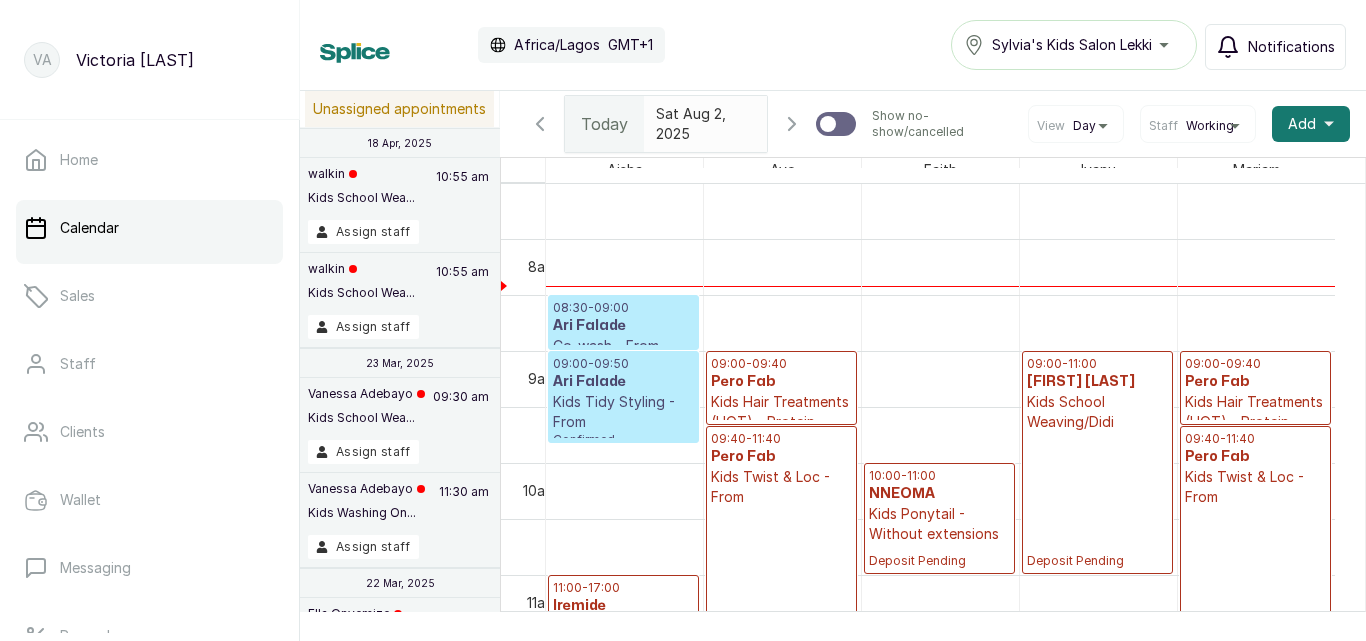 click 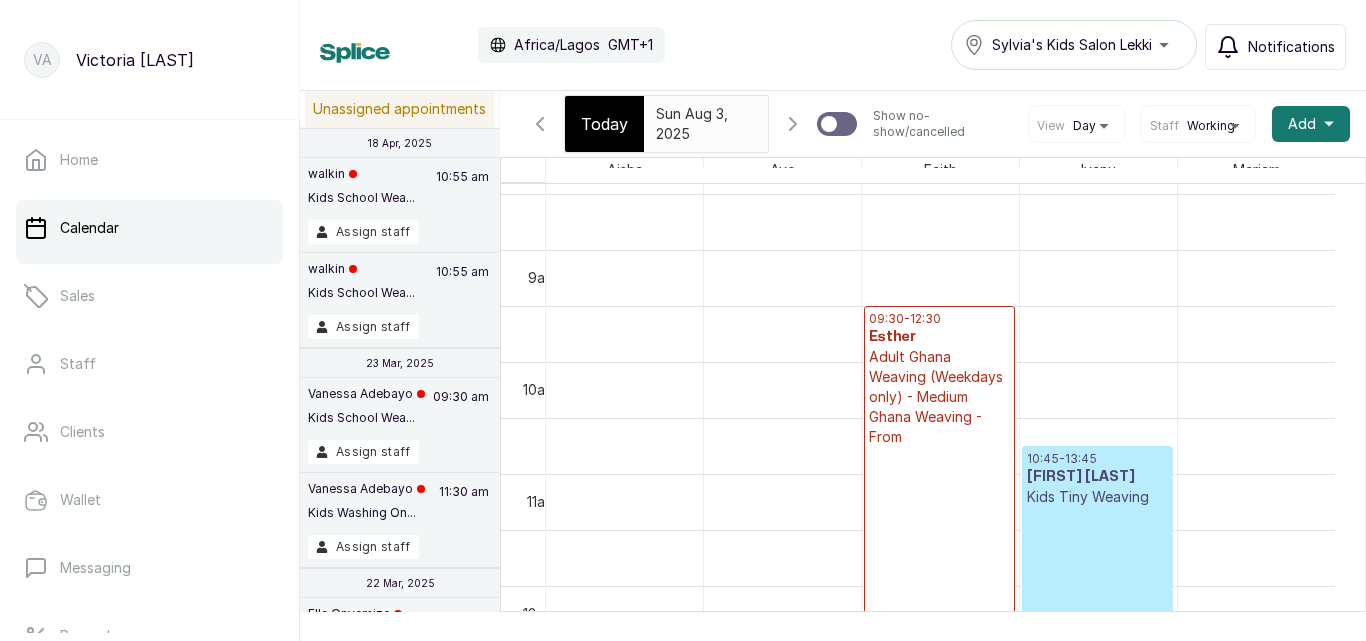 scroll, scrollTop: 1166, scrollLeft: 0, axis: vertical 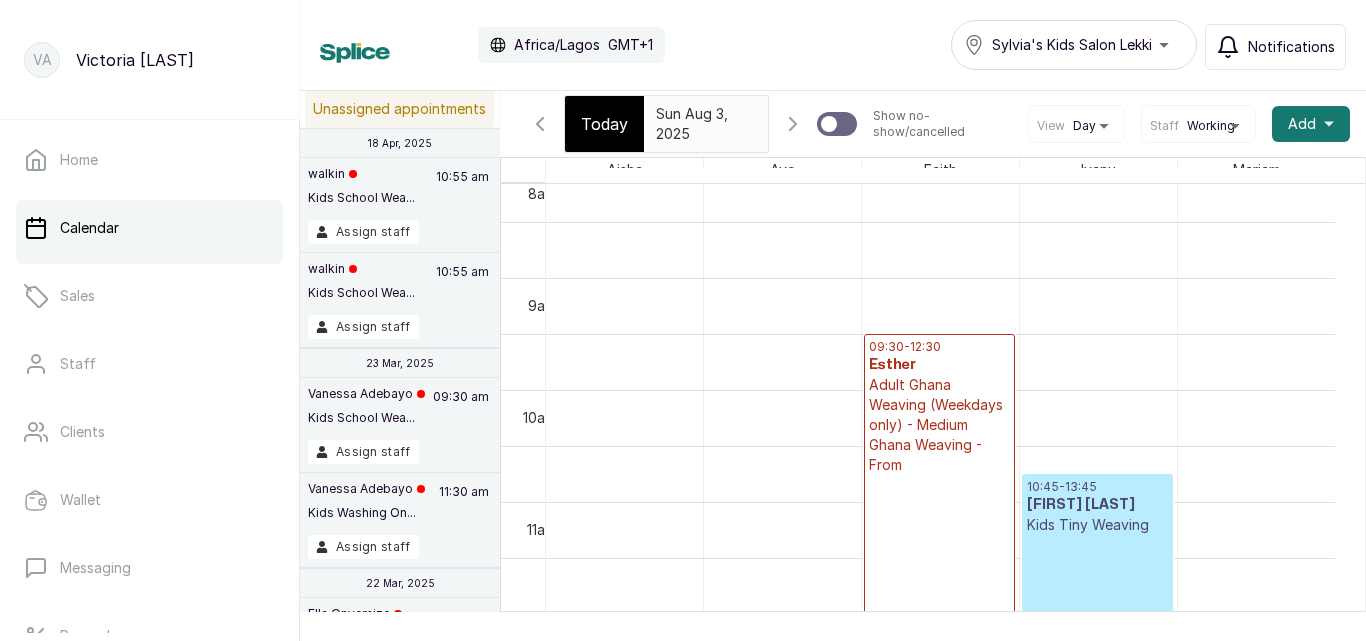 click on "Today" at bounding box center [604, 124] 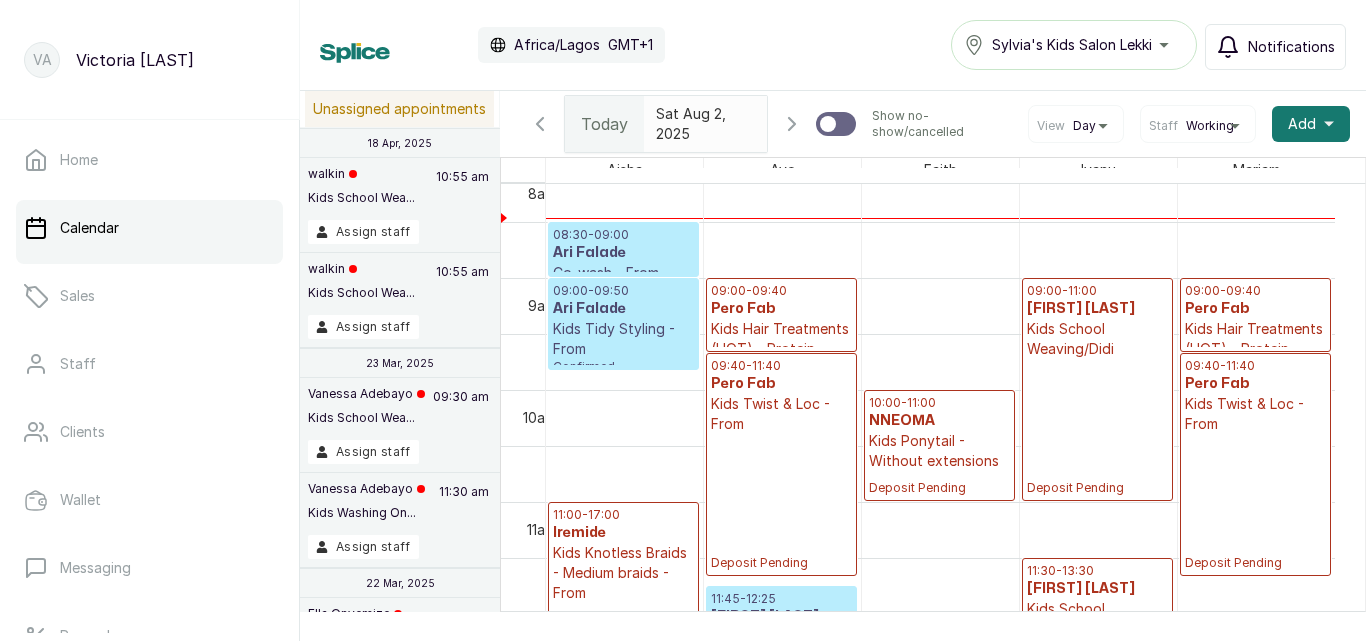 scroll, scrollTop: 673, scrollLeft: 0, axis: vertical 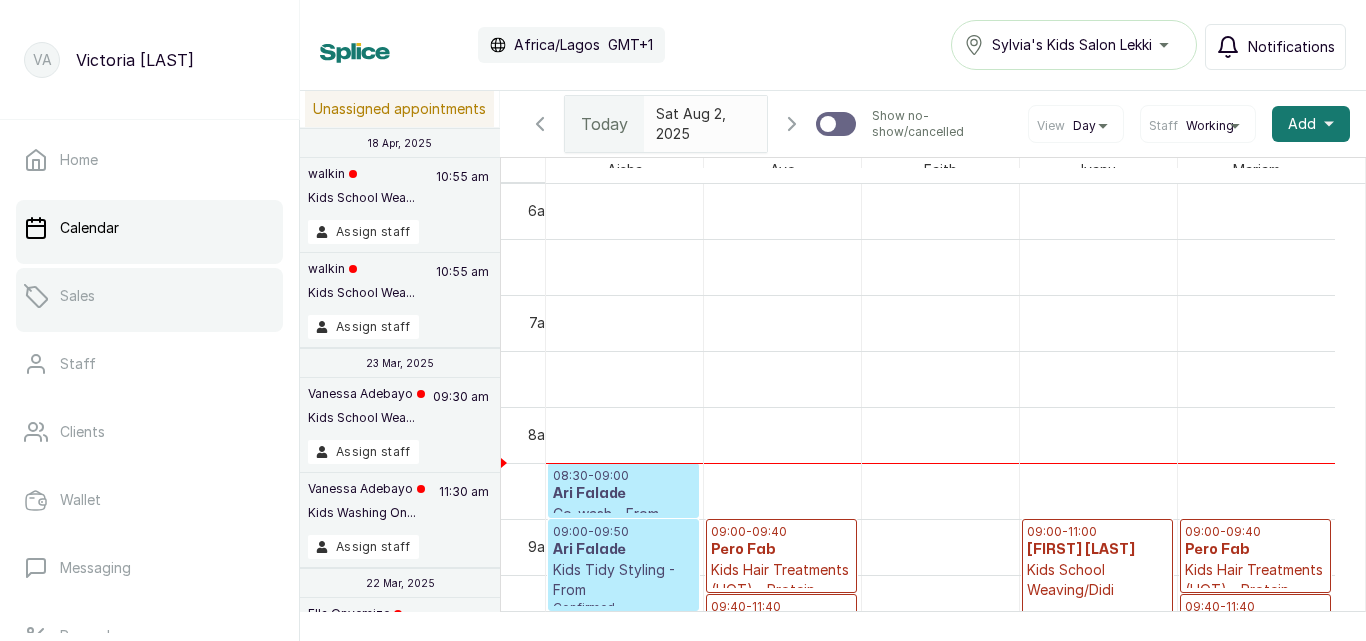 click on "Sales" at bounding box center [149, 296] 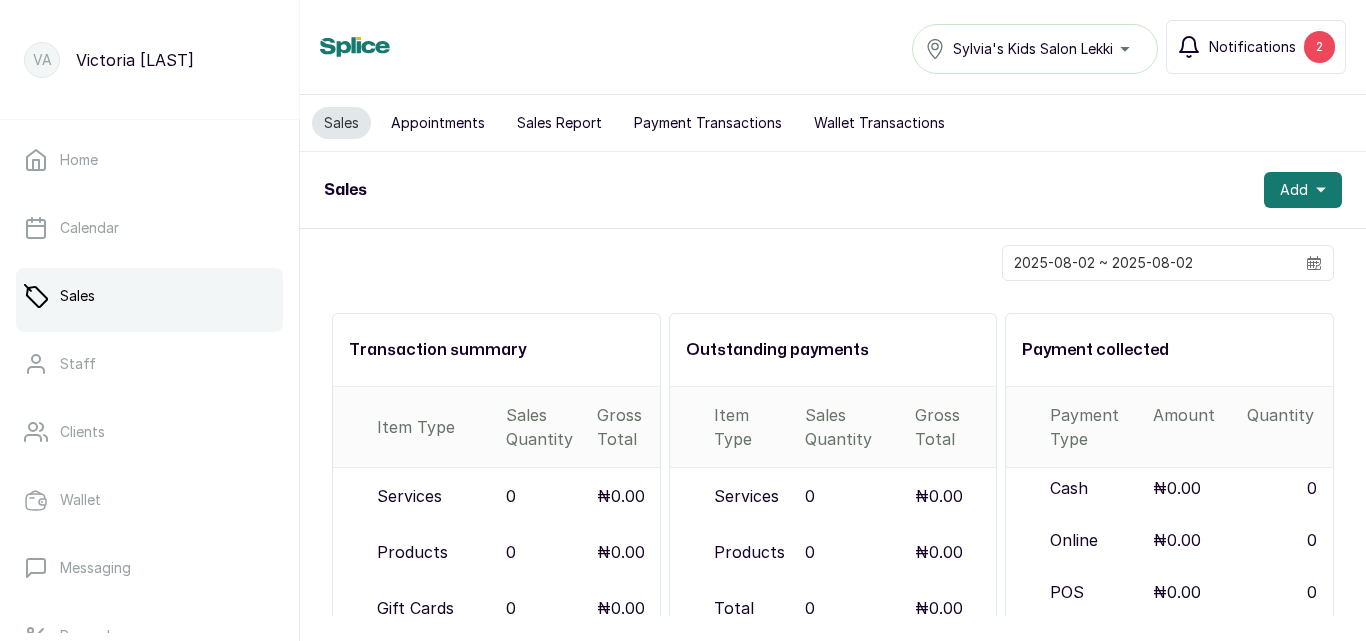 click on "2" at bounding box center [1319, 47] 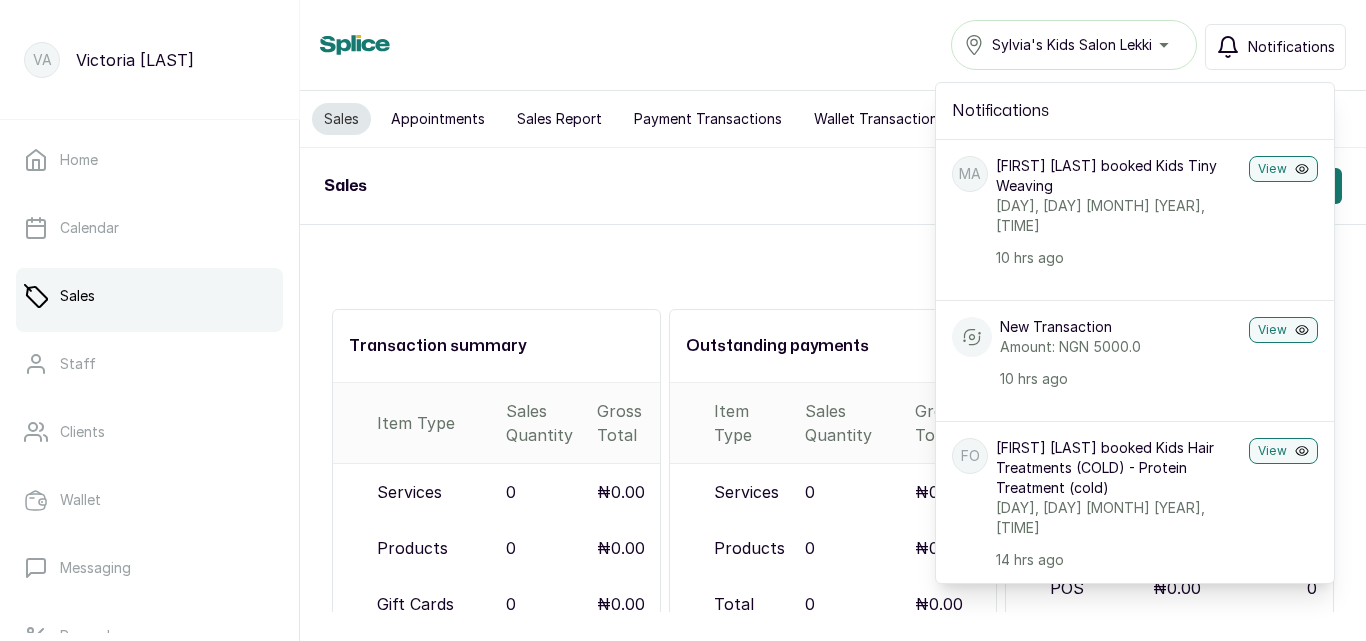 click on "Sales [FIRST] [LAST] Lekki Notifications Notifications MA [FIRST] [LAST] booked Kids Tiny Weaving [DAY], [DAY] [MONTH] [YEAR], [TIME] [HOURS] ago View   New Transaction Amount: NGN 5000.0 [HOURS] ago View   FO [FIRST] [LAST] booked Kids Hair Treatments (COLD) - Protein Treatment (cold) [DAY], [DAY] [MONTH] [YEAR], [TIME] [HOURS] ago View   New Transaction Amount: NGN 5000.0 [HOURS] ago View   Low stock alert Black Koko rubber stock is running low i... [HOURS] ago View   Low stock alert Black Koko rubber stock is running low i... [HOURS] ago View   Low stock alert Black Koko rubber stock is running low i... [HOURS] ago View   Low stock alert Black Koko rubber stock is running low i... [HOURS] ago View   AF [FIRST] [LAST] booked Kids Tidy Styling - From, Co-wash - From [DAY], [DAY] [MONTH] [YEAR], [TIME] [HOURS] ago View   New Transaction Amount: NGN 5000.0 [HOURS] ago View   Low stock alert Black Koko rubber stock is running low i... [HOURS] ago View   Low stock alert [HOURS] ago View" at bounding box center [833, 45] 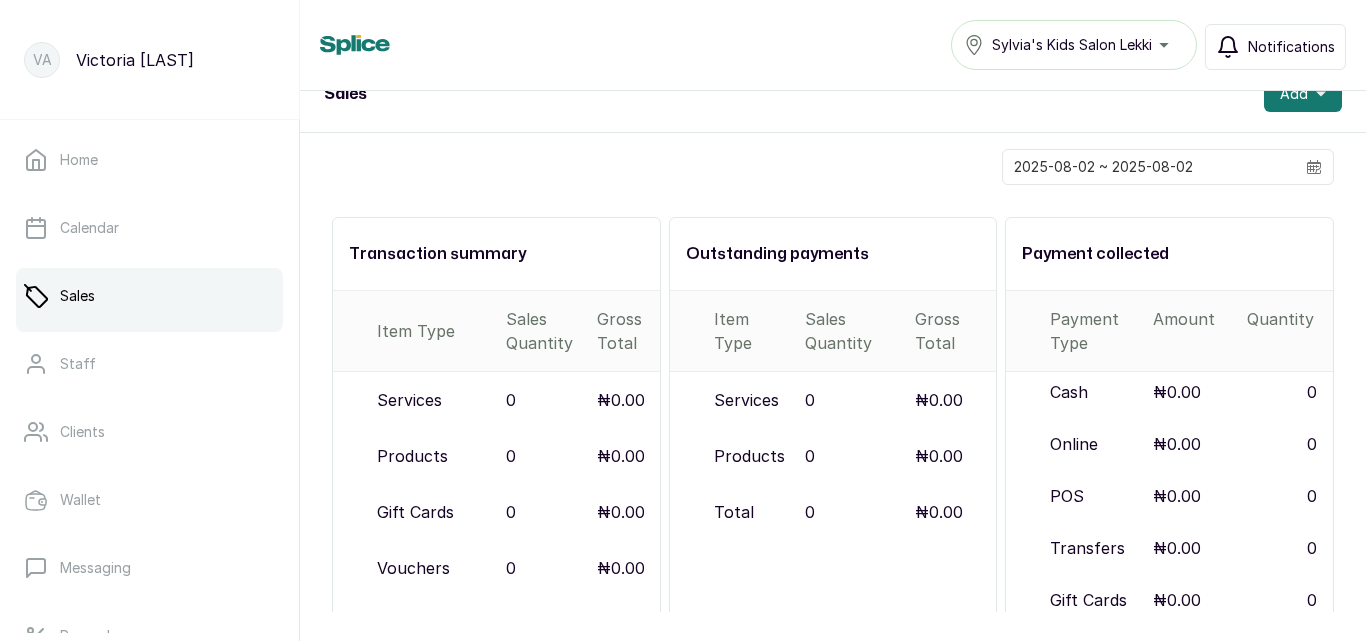 scroll, scrollTop: 0, scrollLeft: 0, axis: both 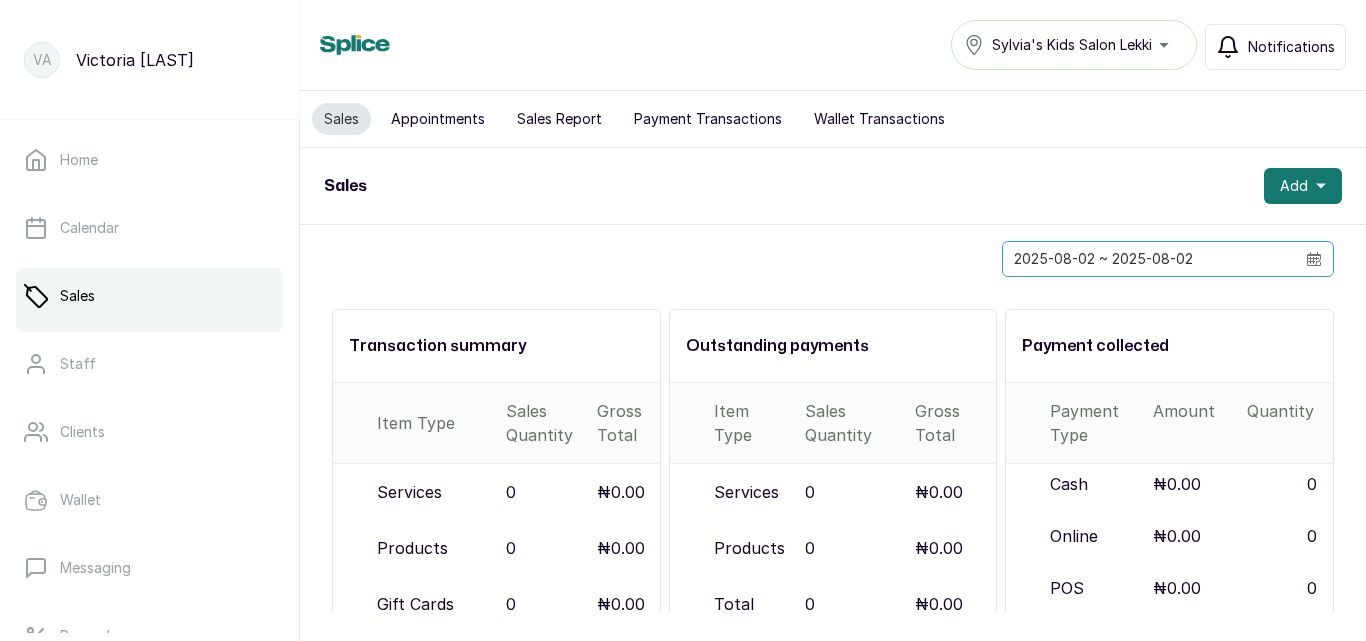 click 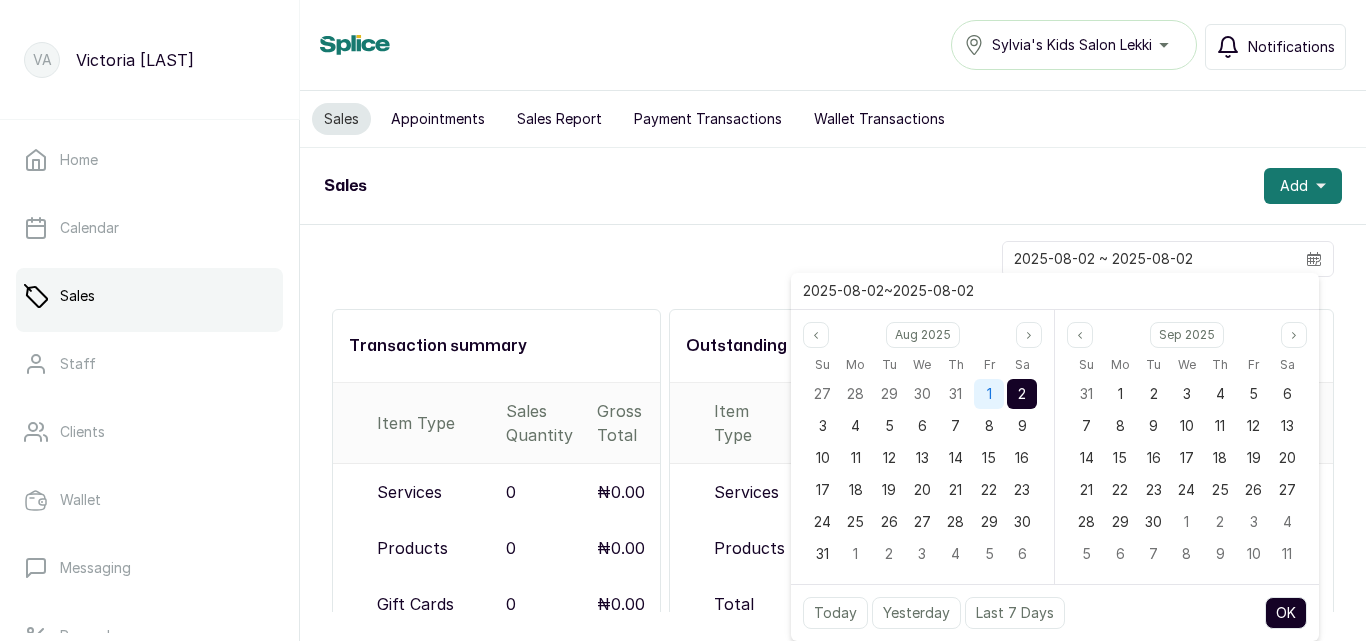 click on "1" at bounding box center [989, 394] 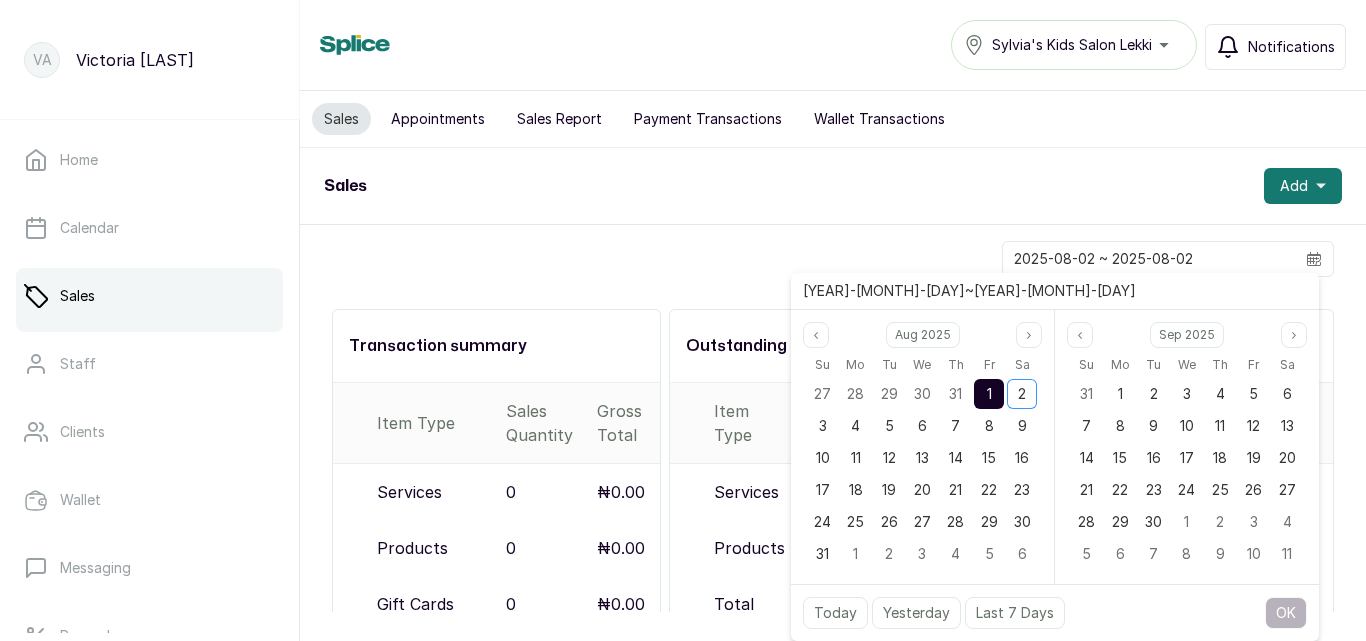click on "1" at bounding box center (989, 394) 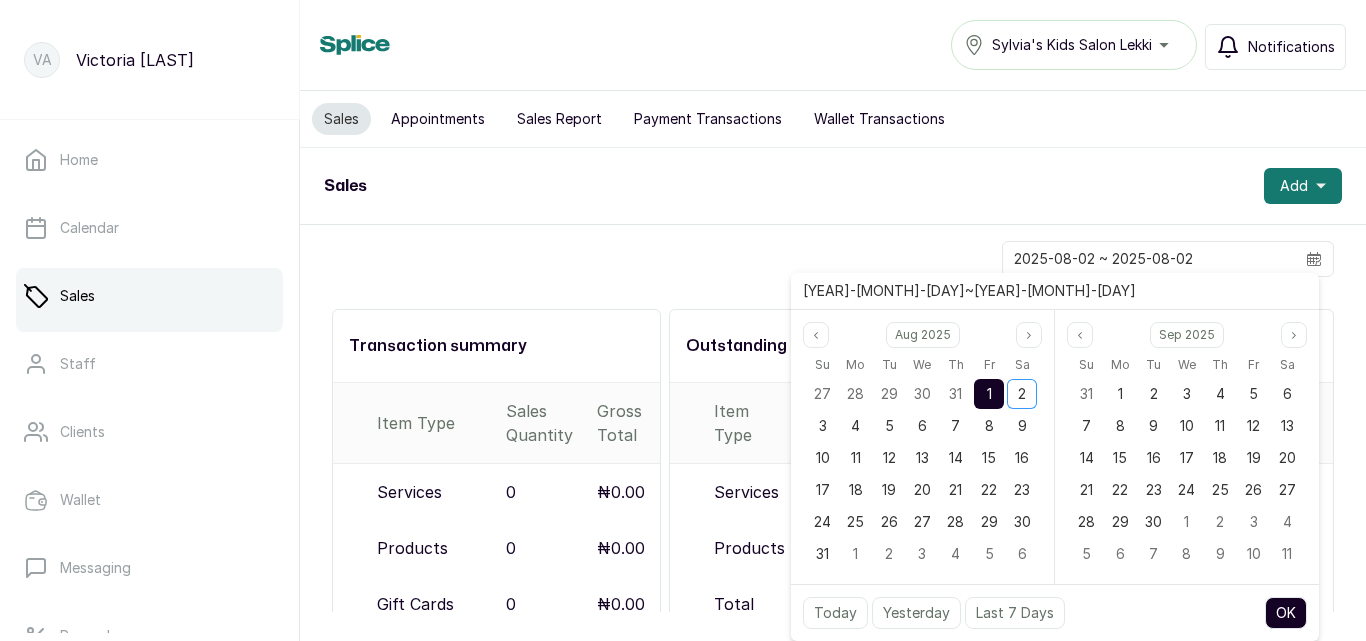 click on "OK" at bounding box center [1286, 613] 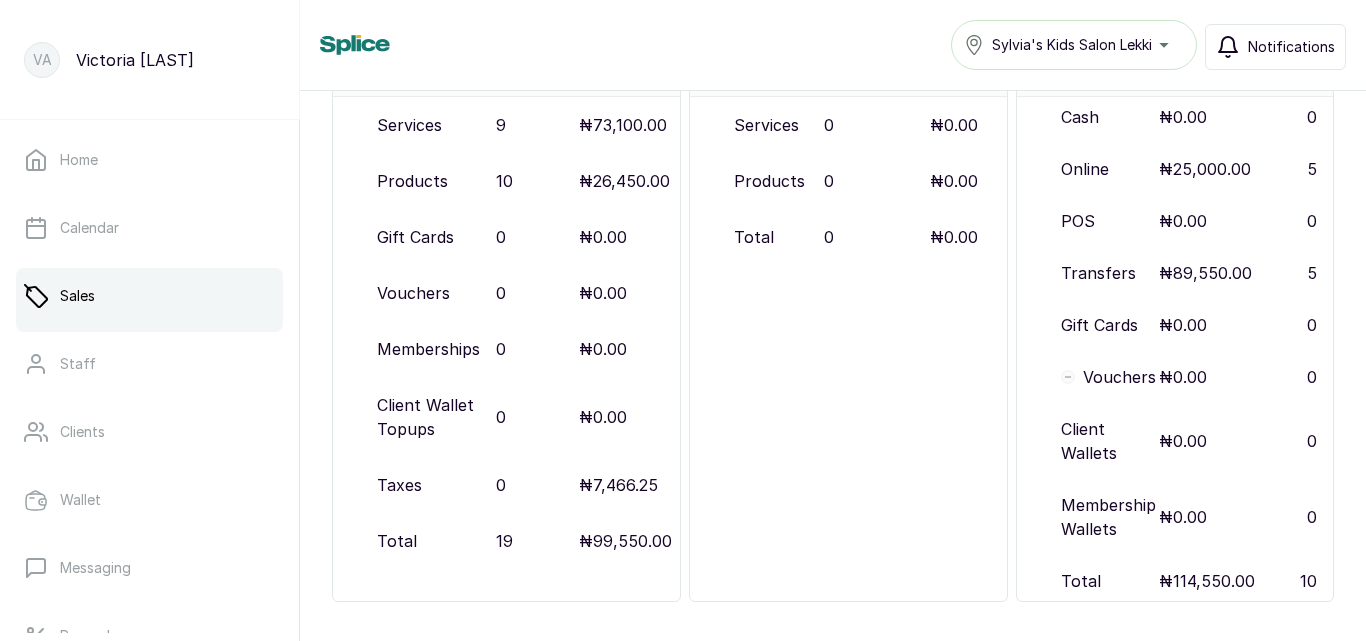 scroll, scrollTop: 373, scrollLeft: 0, axis: vertical 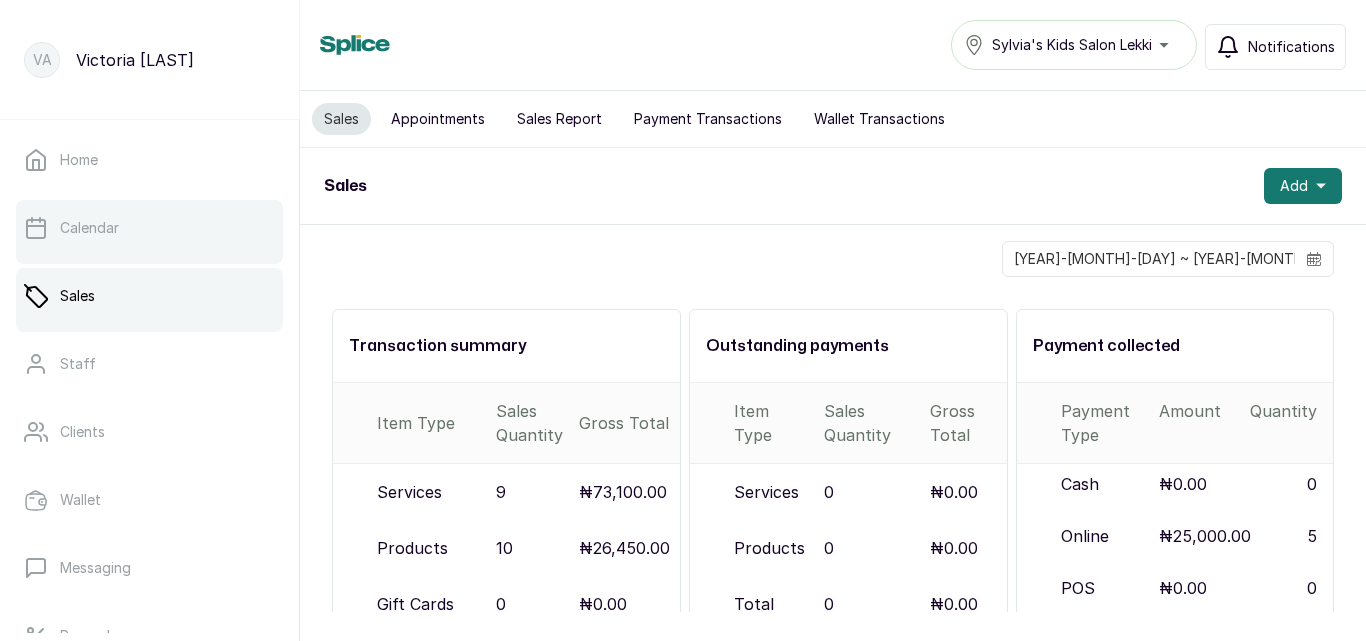 click on "Calendar" at bounding box center [149, 228] 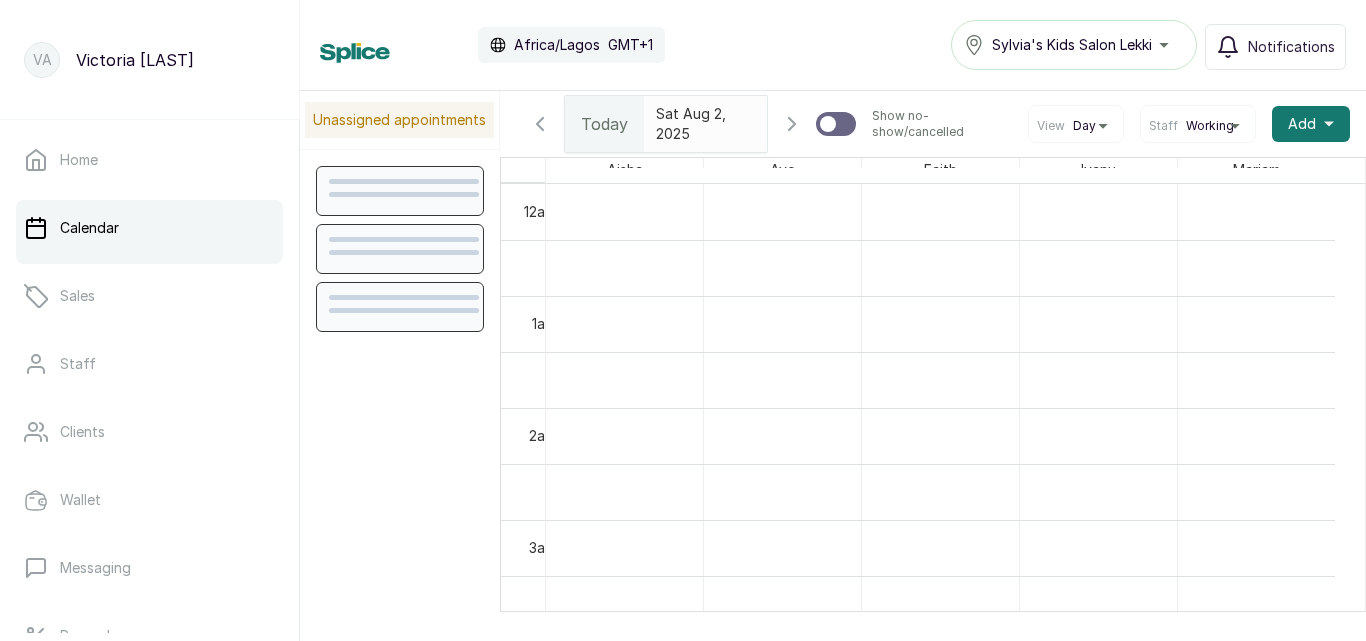 scroll, scrollTop: 673, scrollLeft: 0, axis: vertical 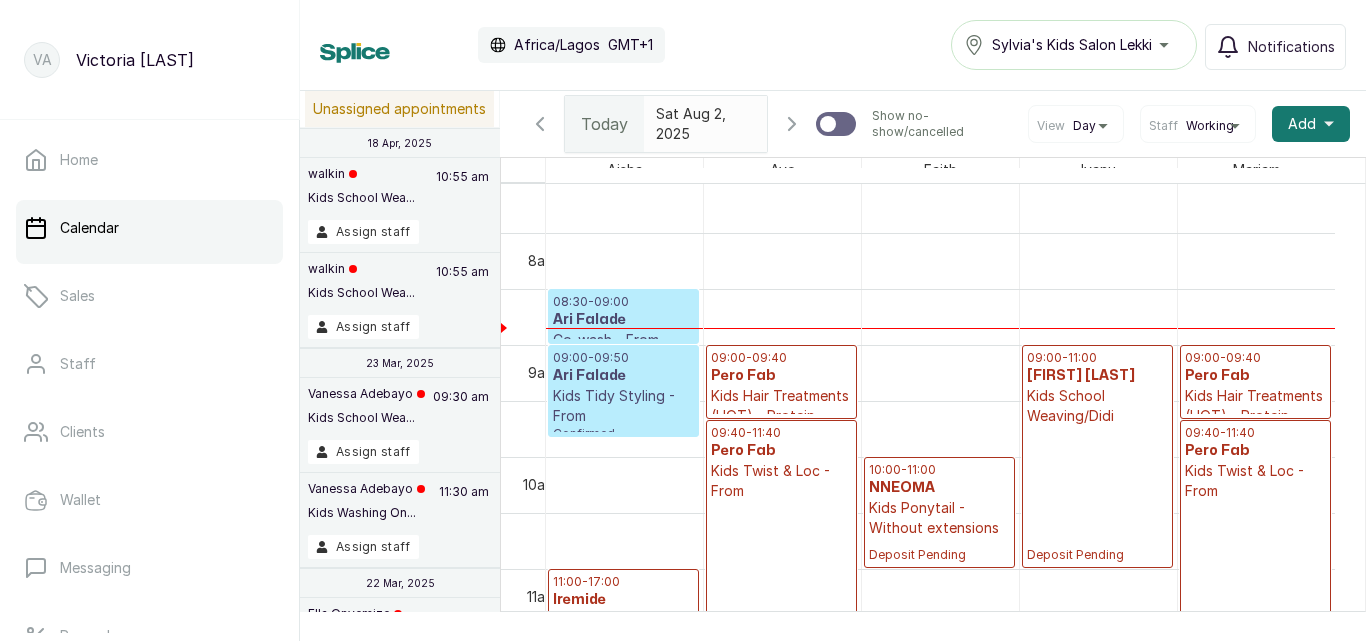 click 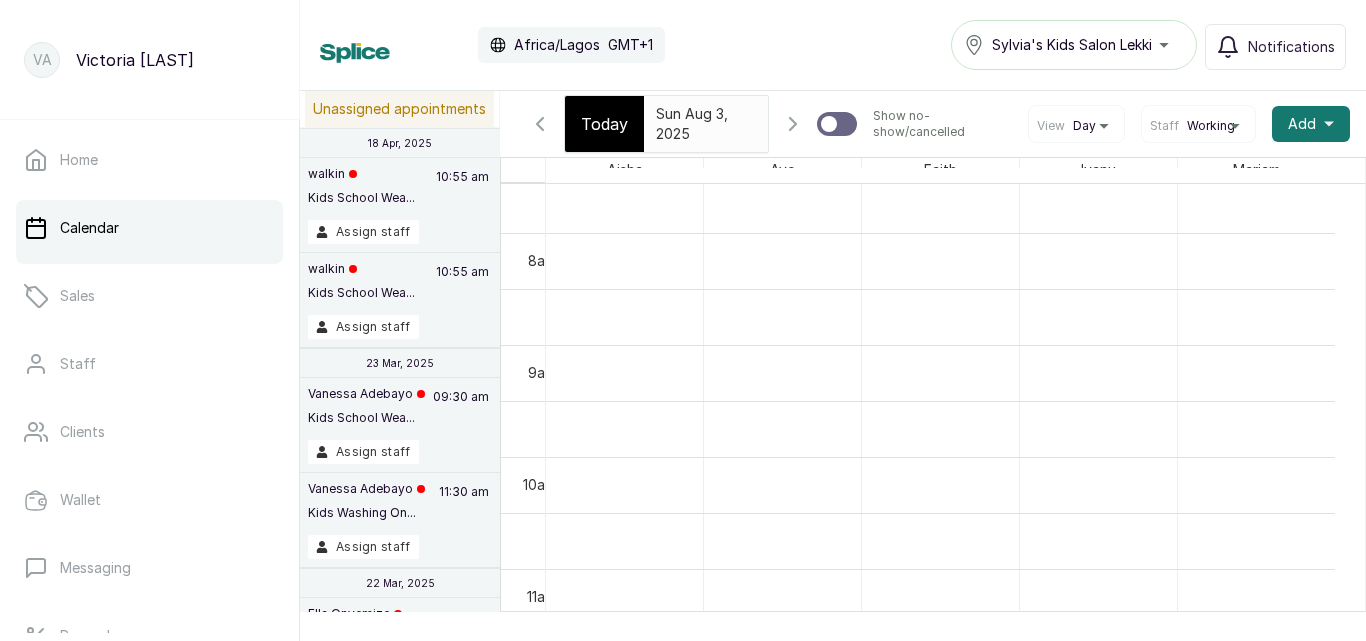 scroll, scrollTop: 673, scrollLeft: 0, axis: vertical 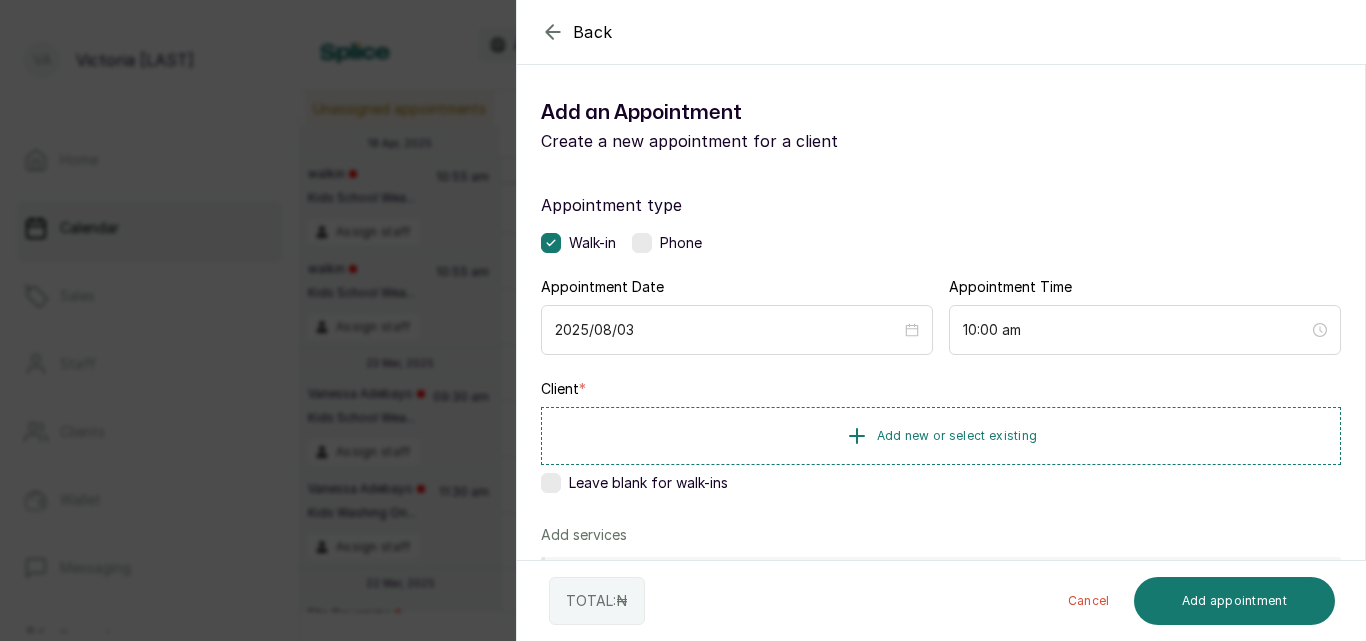 click at bounding box center (642, 243) 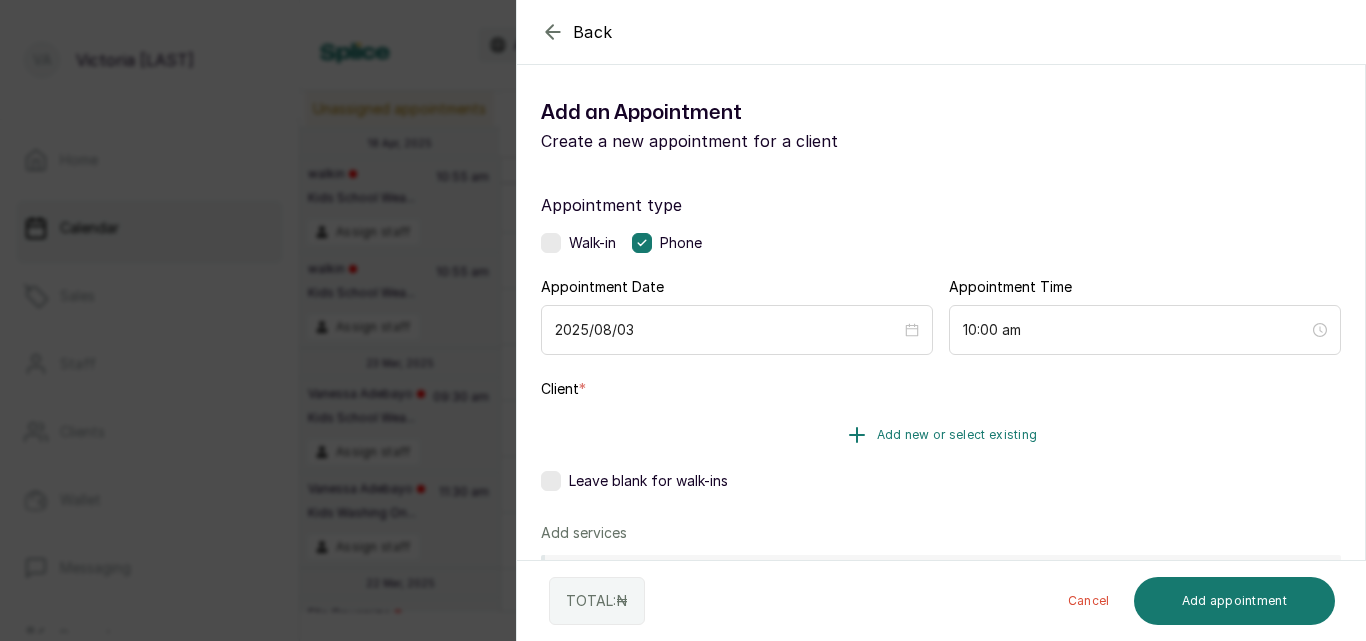 click on "Add new or select existing" at bounding box center [957, 435] 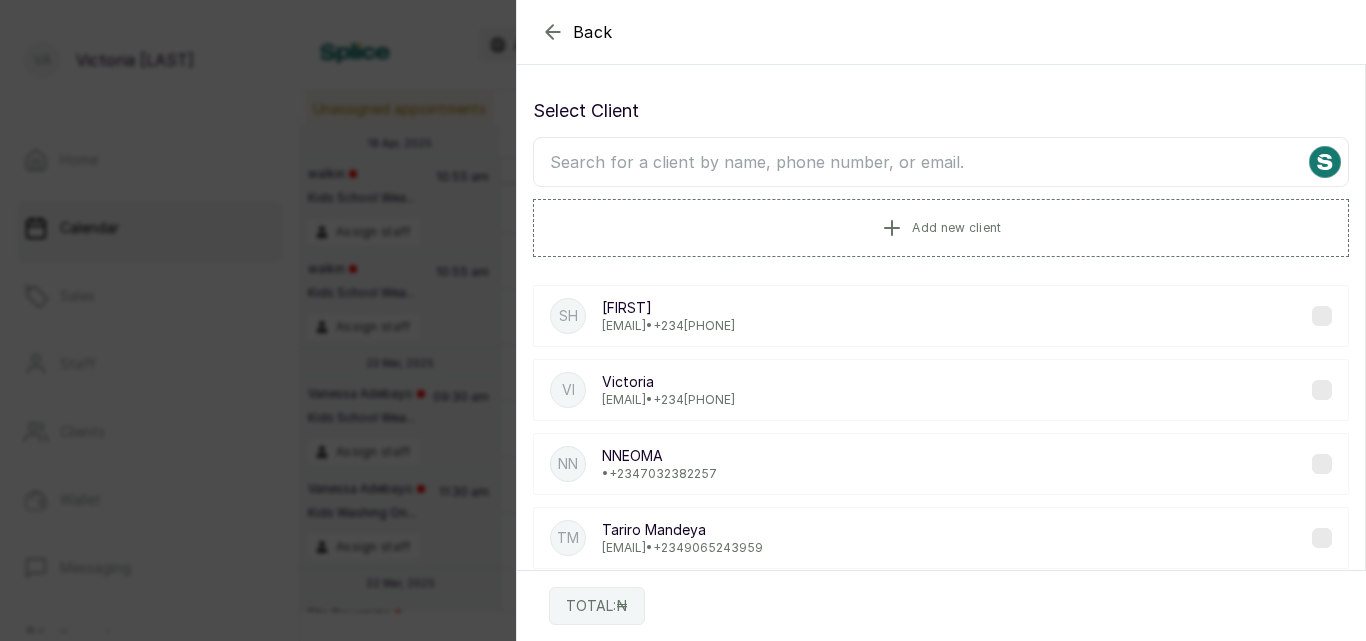 click at bounding box center (941, 162) 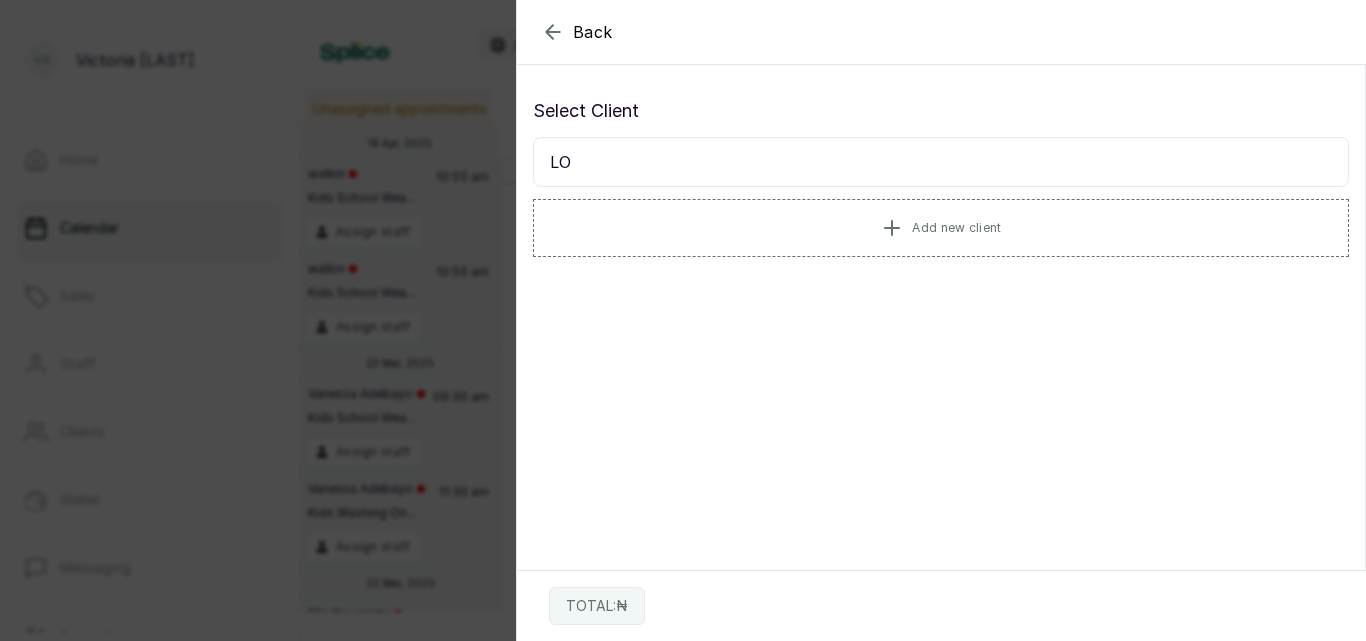 type on "L" 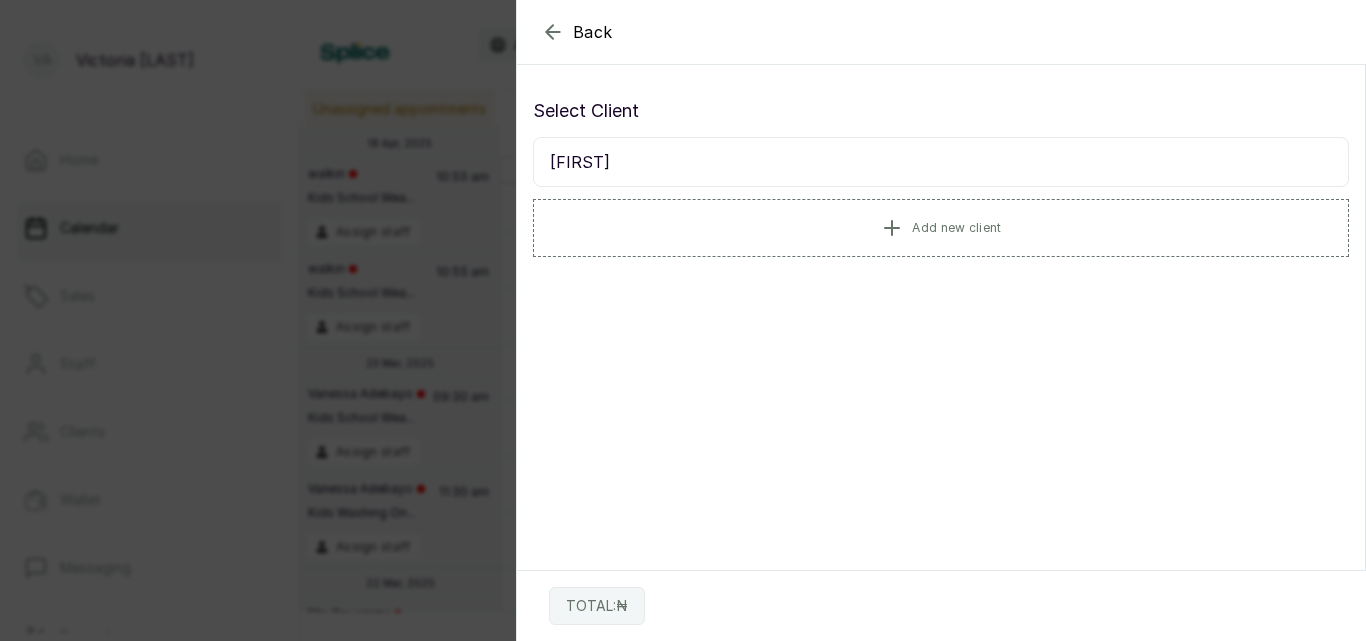 type on "[FIRST]" 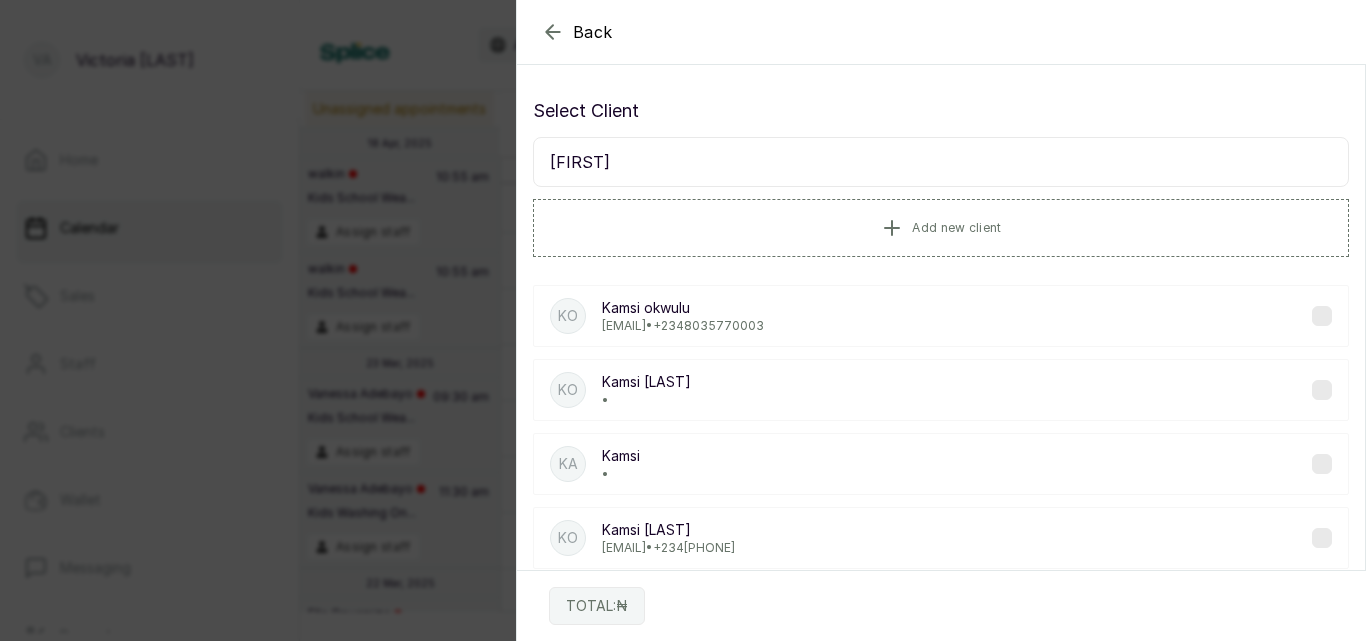 click on "KO [FIRST]   [LAST] [EMAIL]  •  +234 [PHONE]" at bounding box center (941, 538) 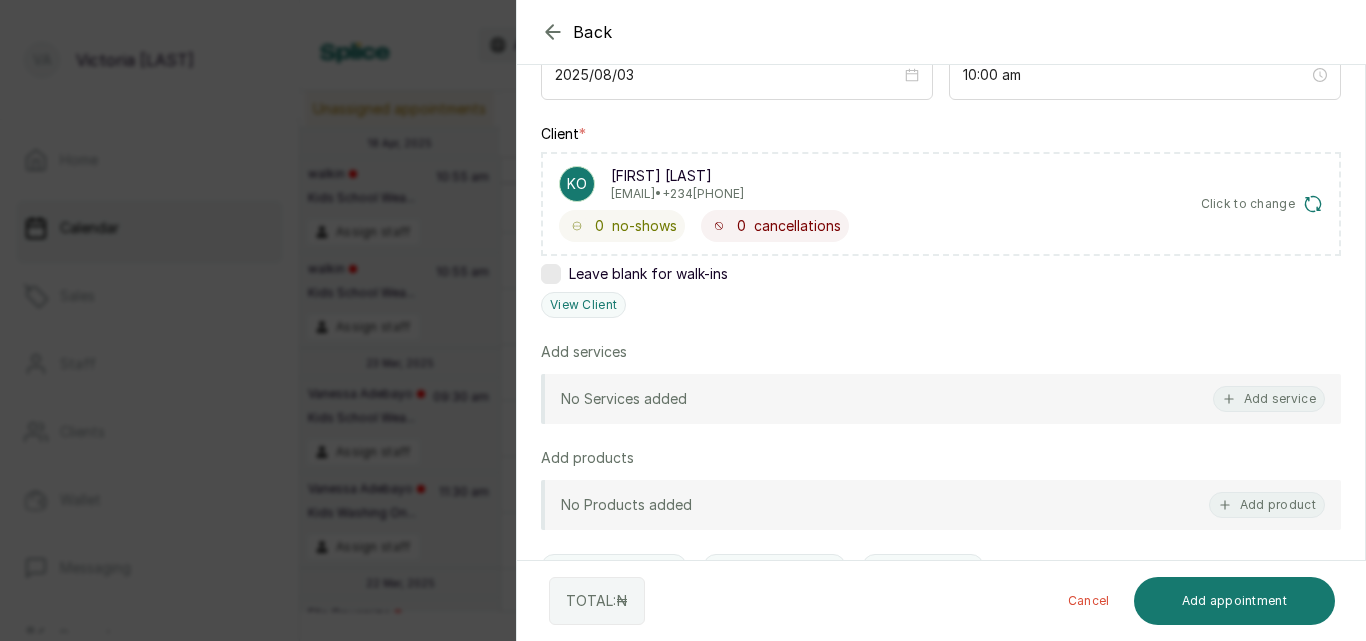scroll, scrollTop: 289, scrollLeft: 0, axis: vertical 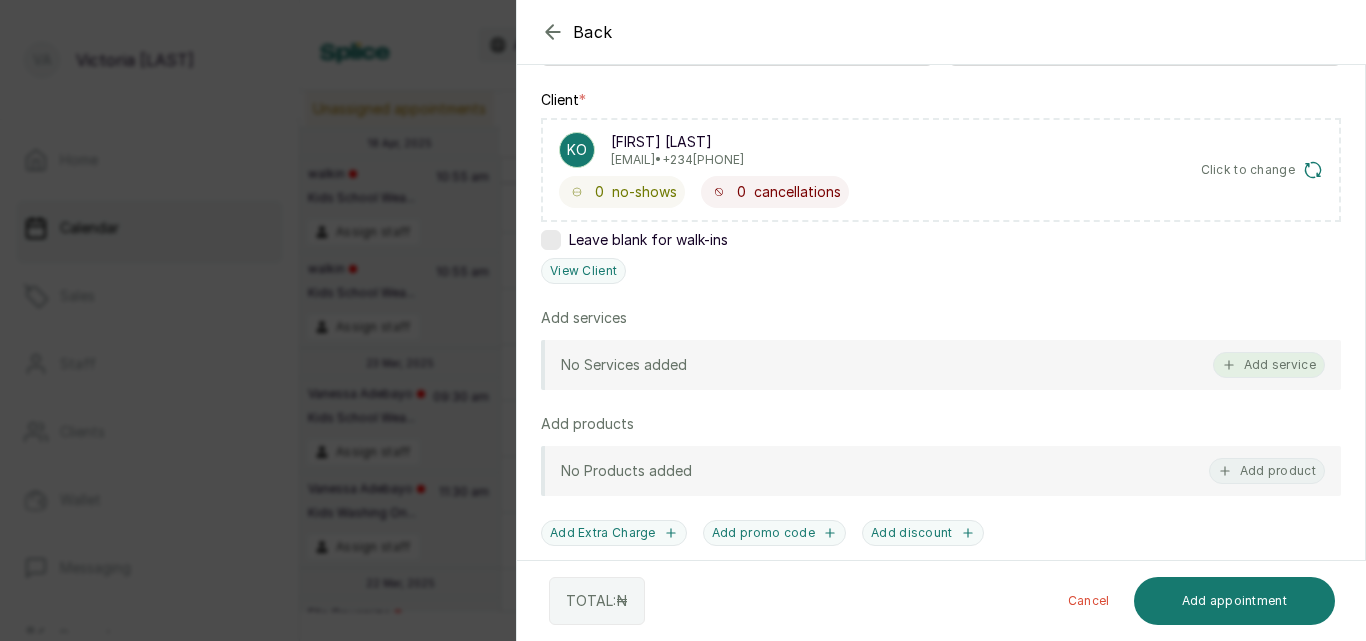 click on "Add service" at bounding box center (1269, 365) 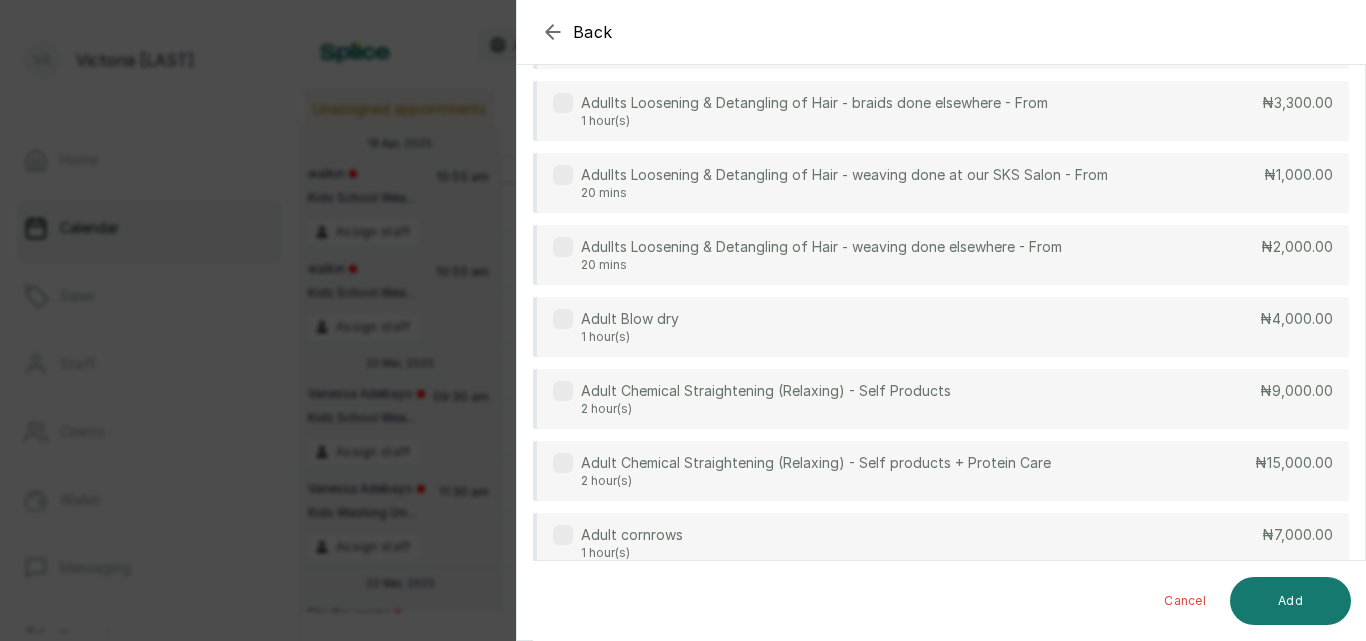 scroll, scrollTop: 80, scrollLeft: 0, axis: vertical 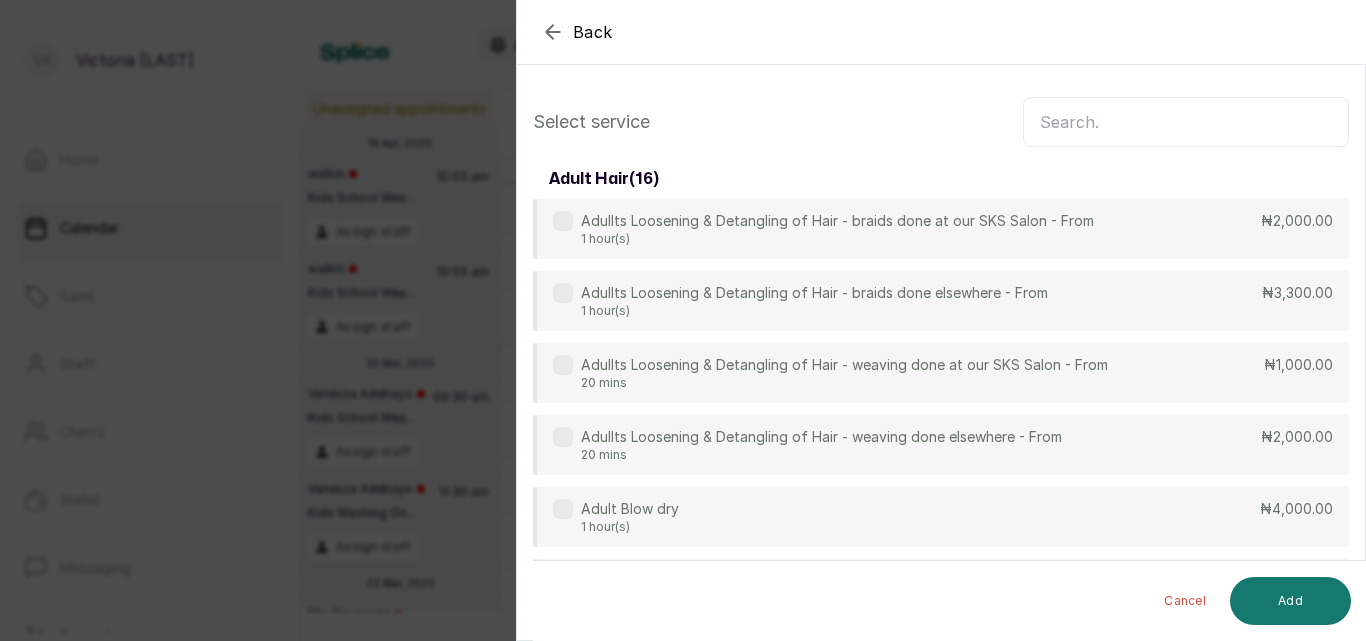 click at bounding box center (1186, 122) 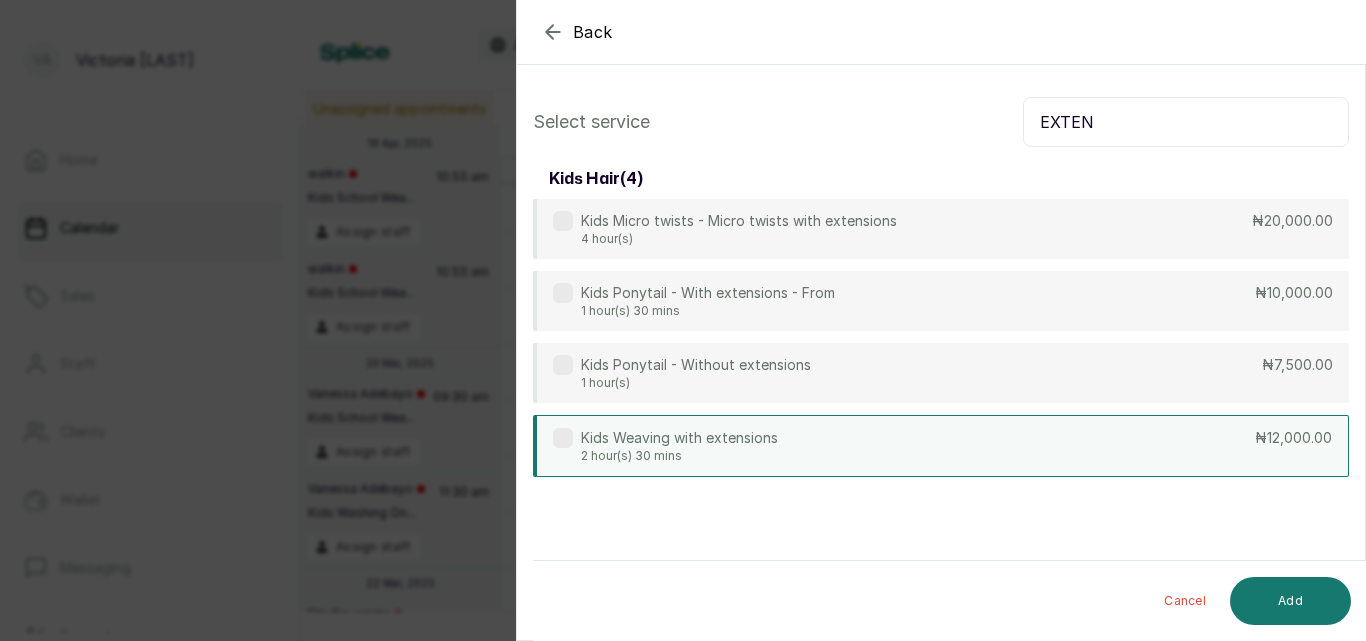 click on "Kids Weaving with extensions 2 hour(s) 30 mins ₦12,000.00" at bounding box center (941, 446) 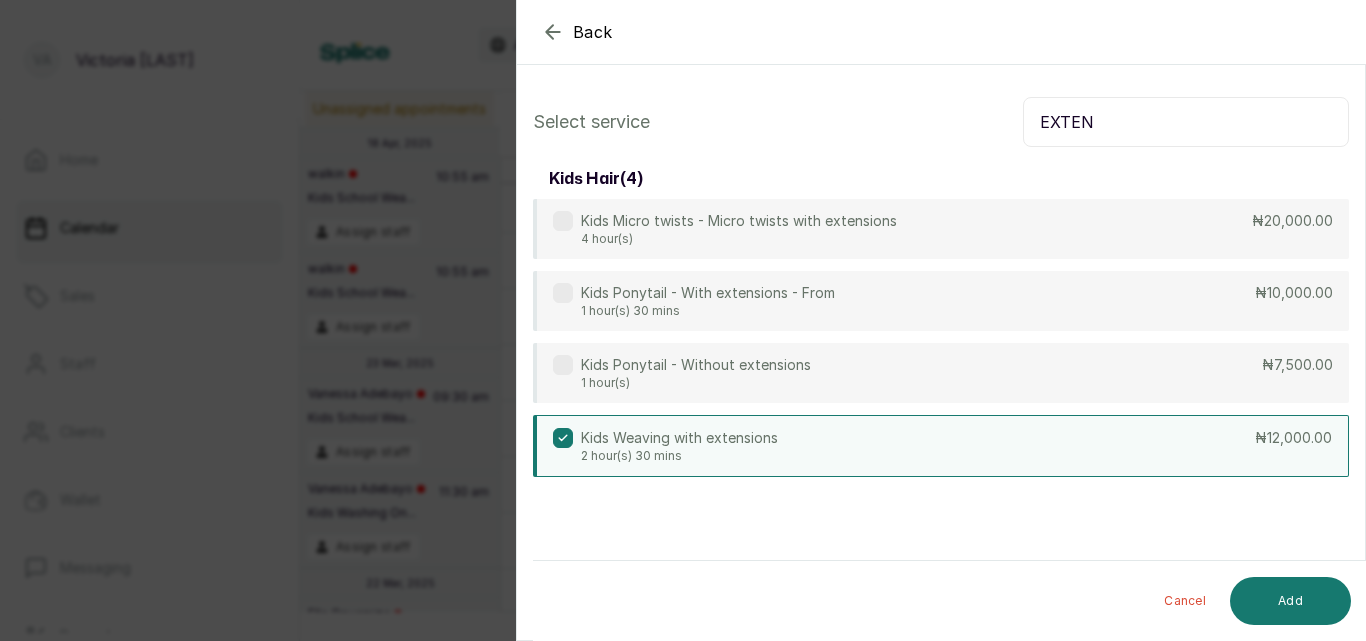 click on "EXTEN" at bounding box center (1186, 122) 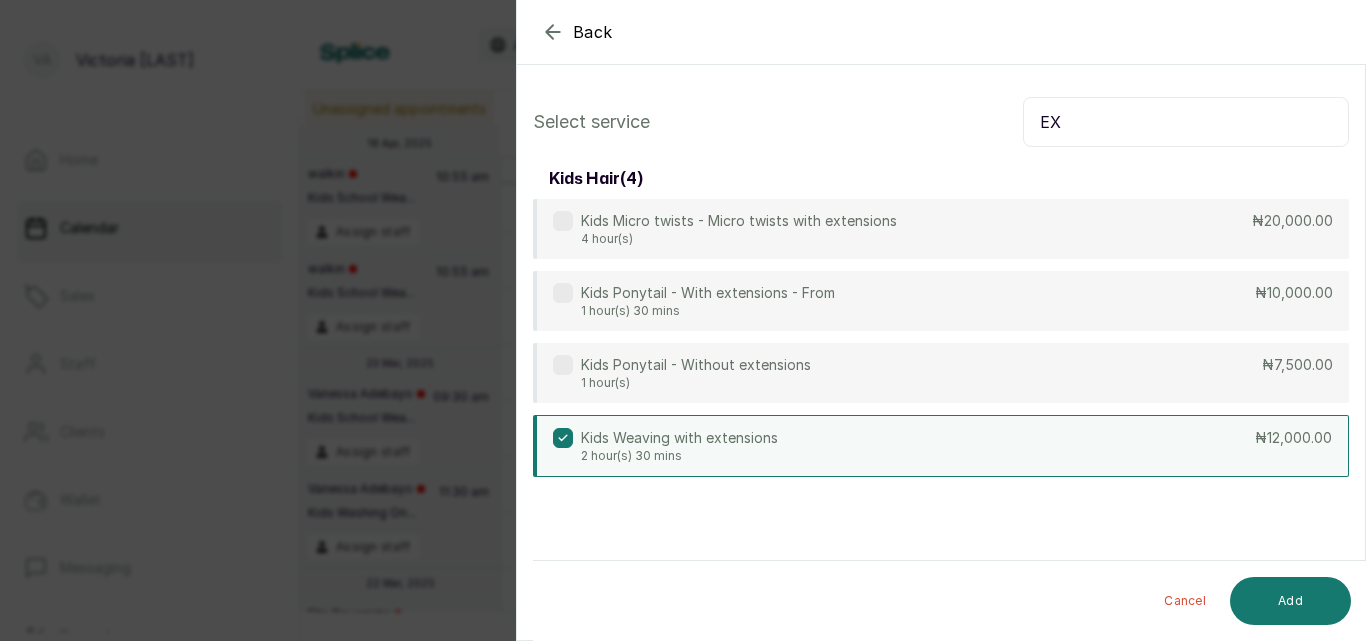 type on "E" 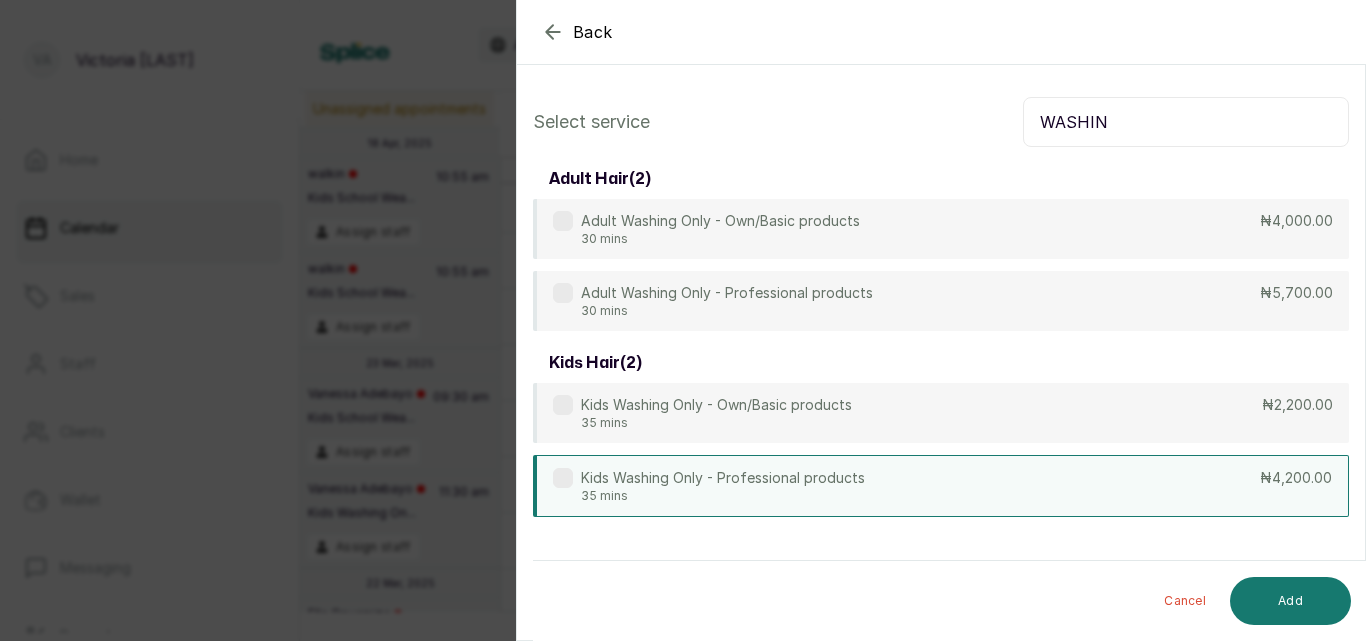 type on "WASHIN" 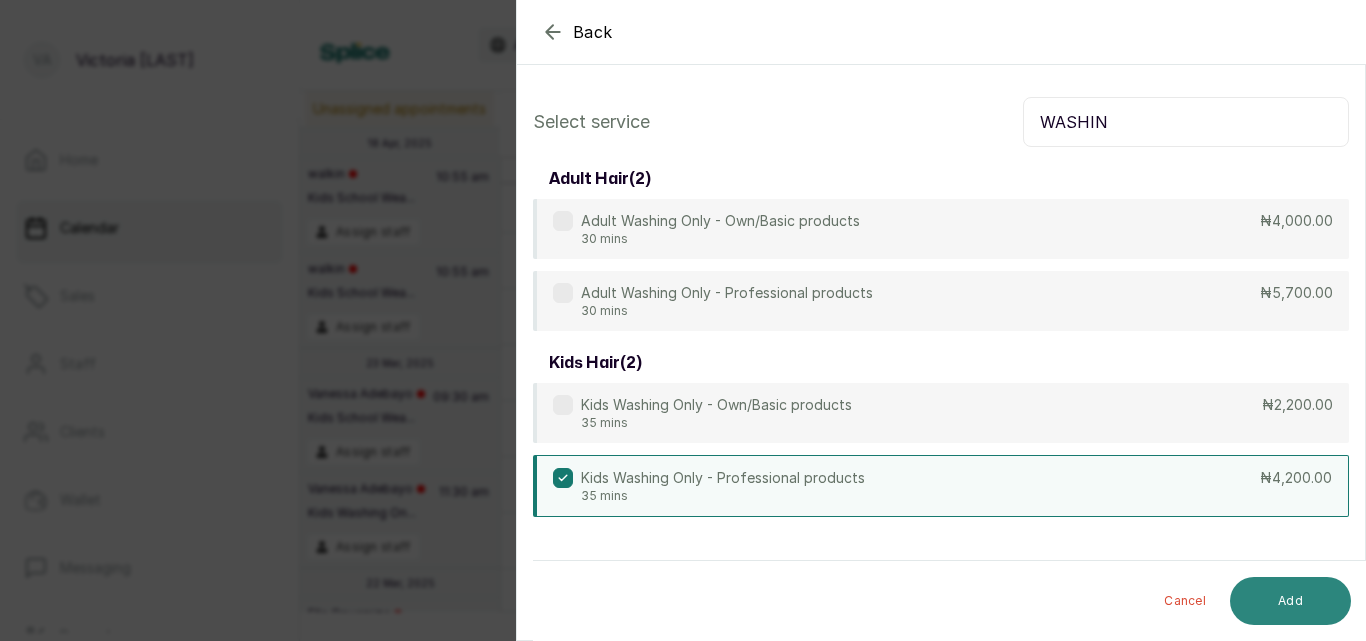 click on "Add" at bounding box center [1290, 601] 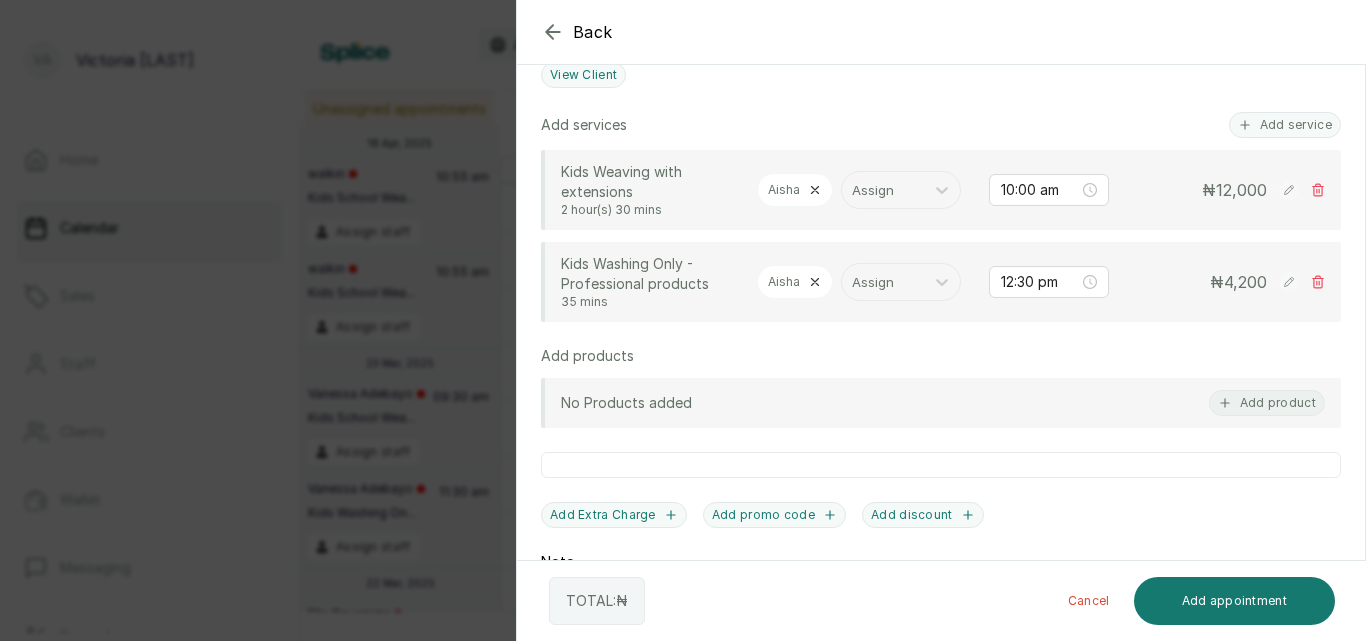 scroll, scrollTop: 717, scrollLeft: 0, axis: vertical 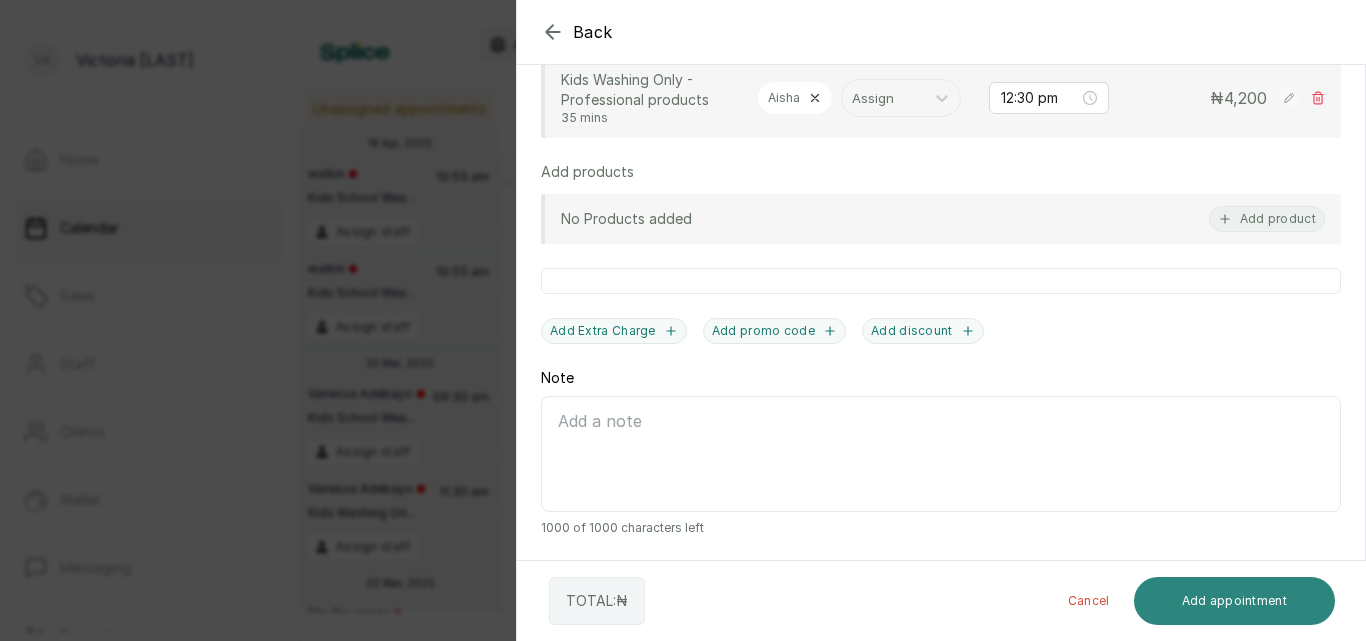 click on "Add appointment" at bounding box center [1235, 601] 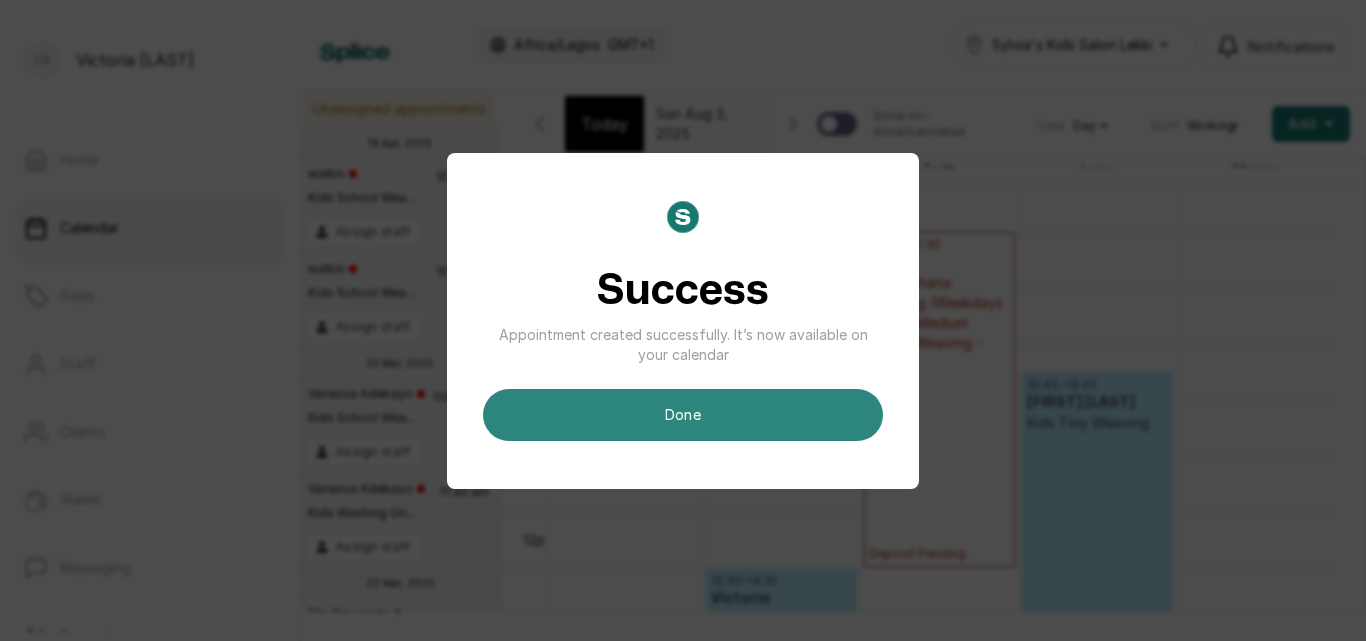 click on "done" at bounding box center (683, 415) 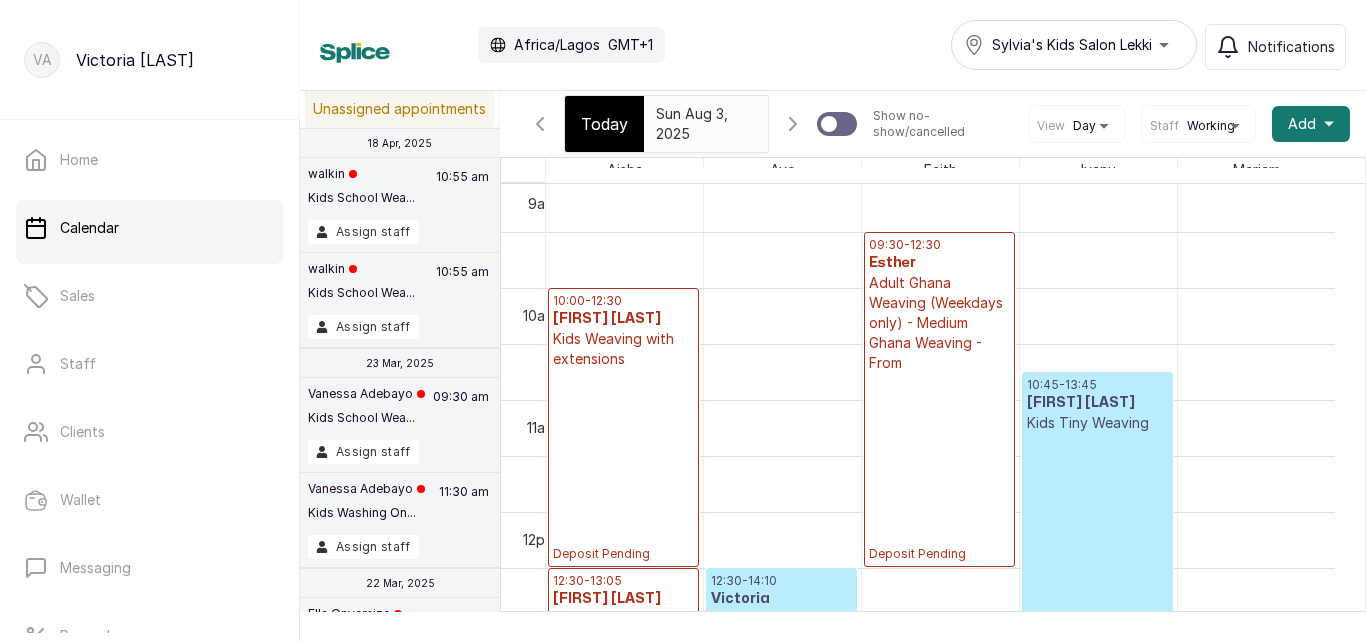 scroll, scrollTop: 673, scrollLeft: 0, axis: vertical 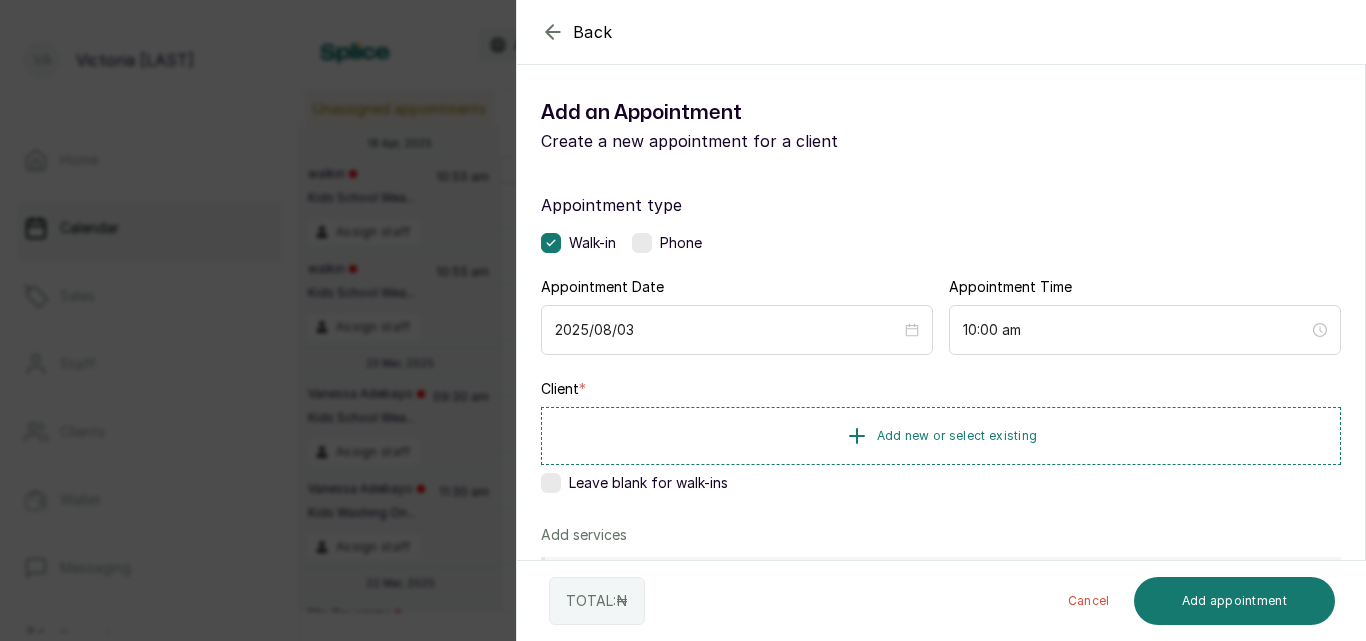 click at bounding box center (642, 243) 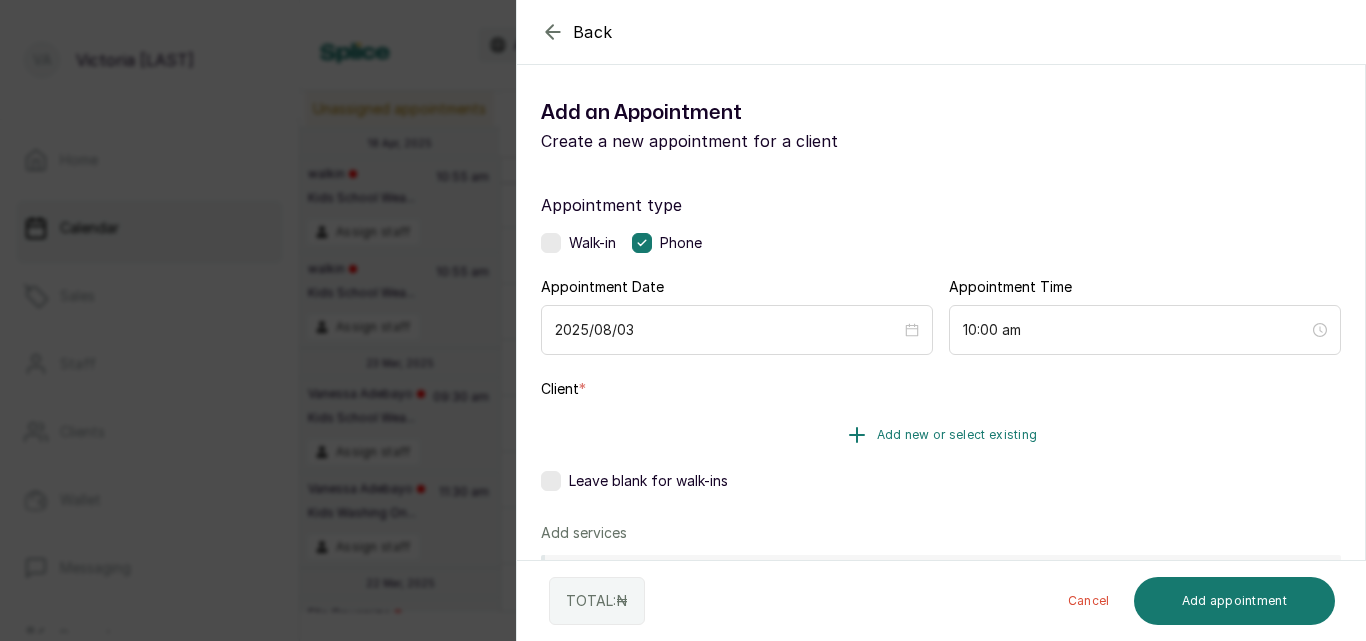 click on "Add new or select existing" at bounding box center [957, 435] 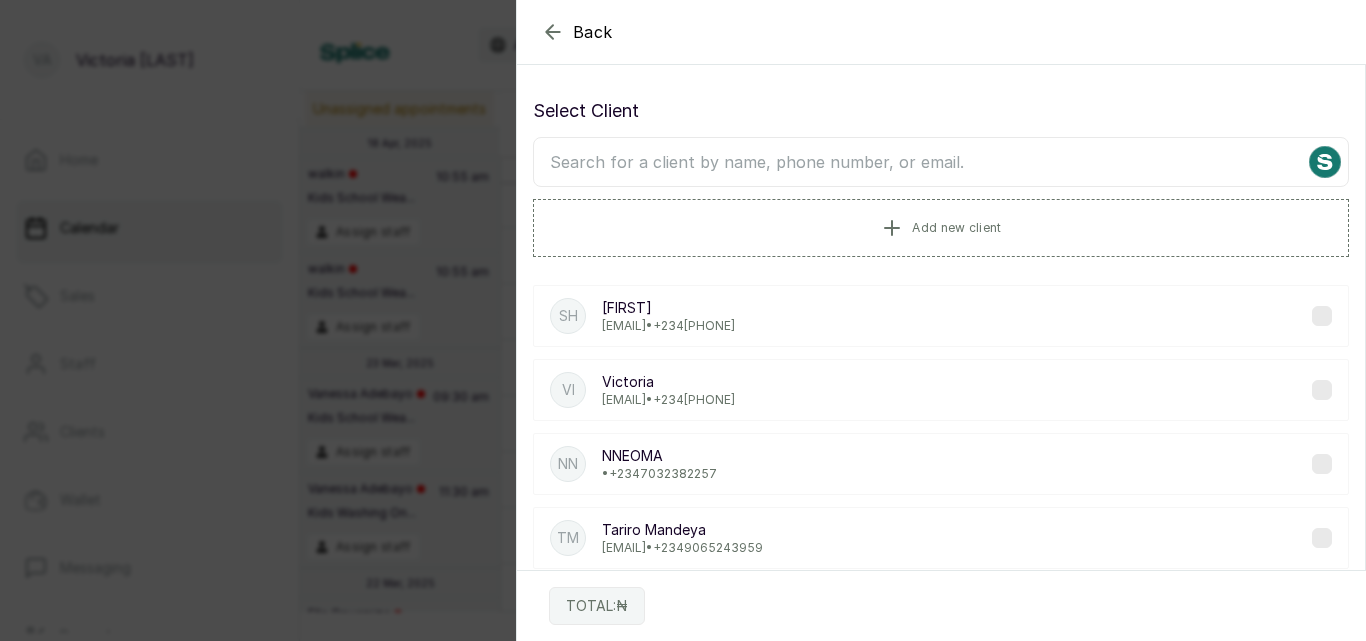 click at bounding box center [941, 162] 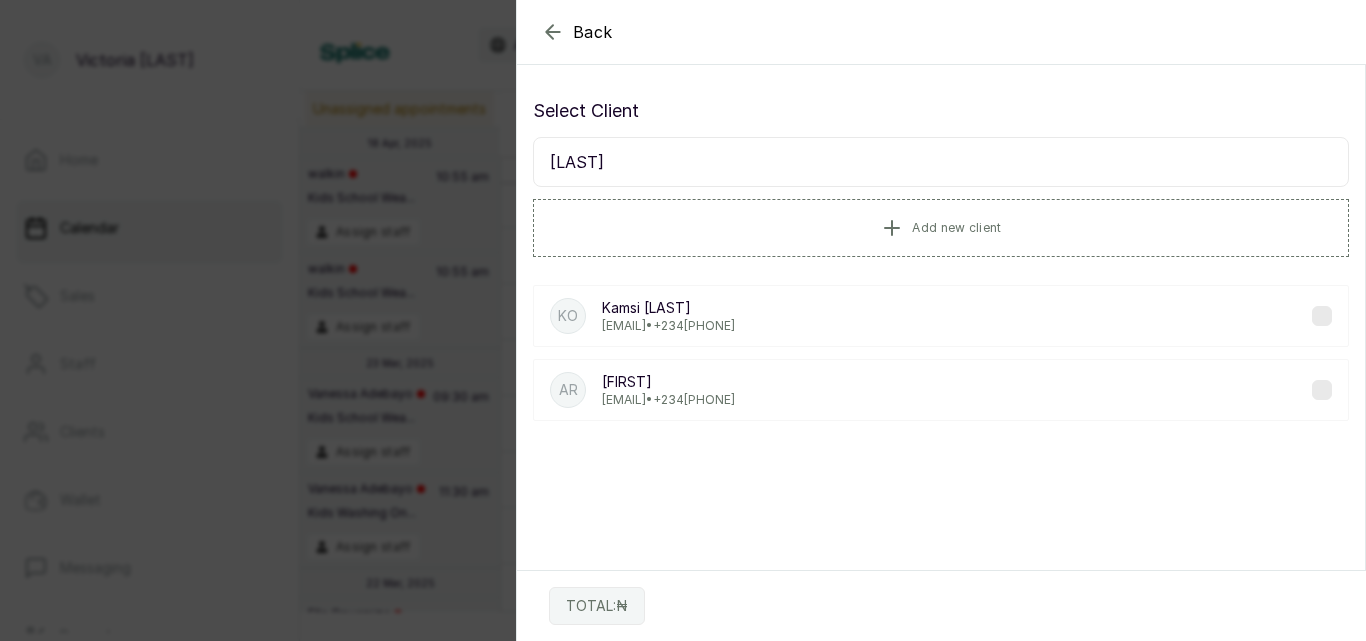 type on "[LAST]" 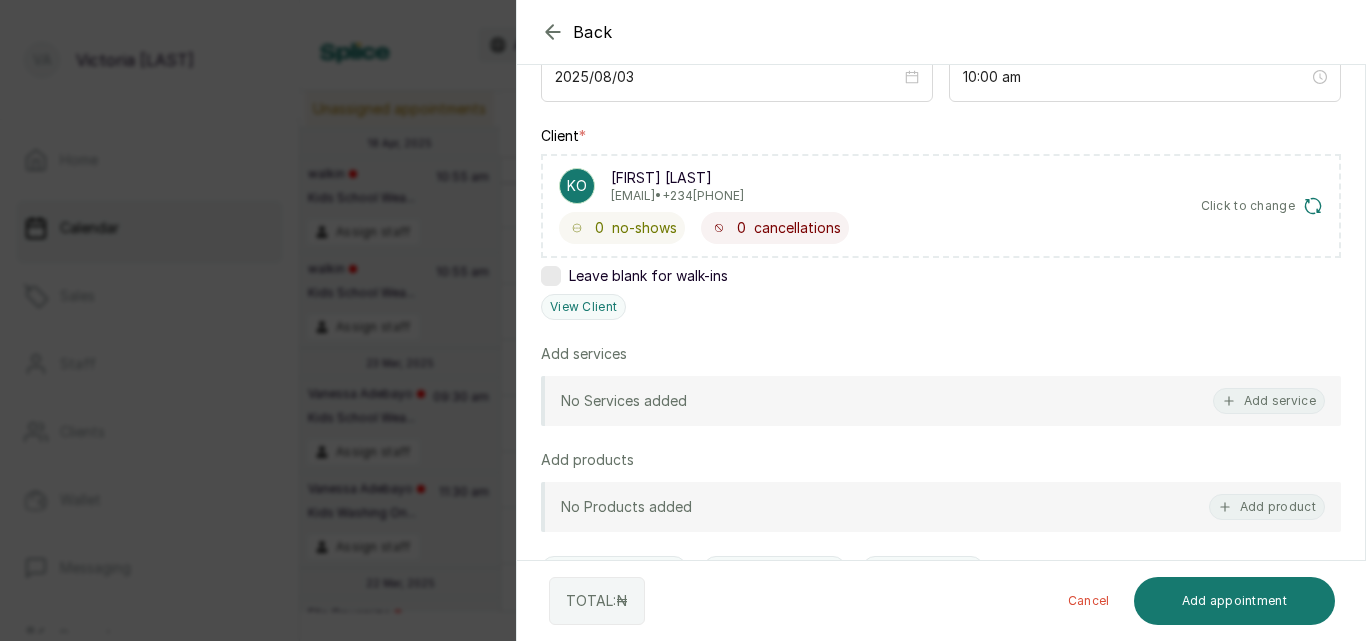 scroll, scrollTop: 279, scrollLeft: 0, axis: vertical 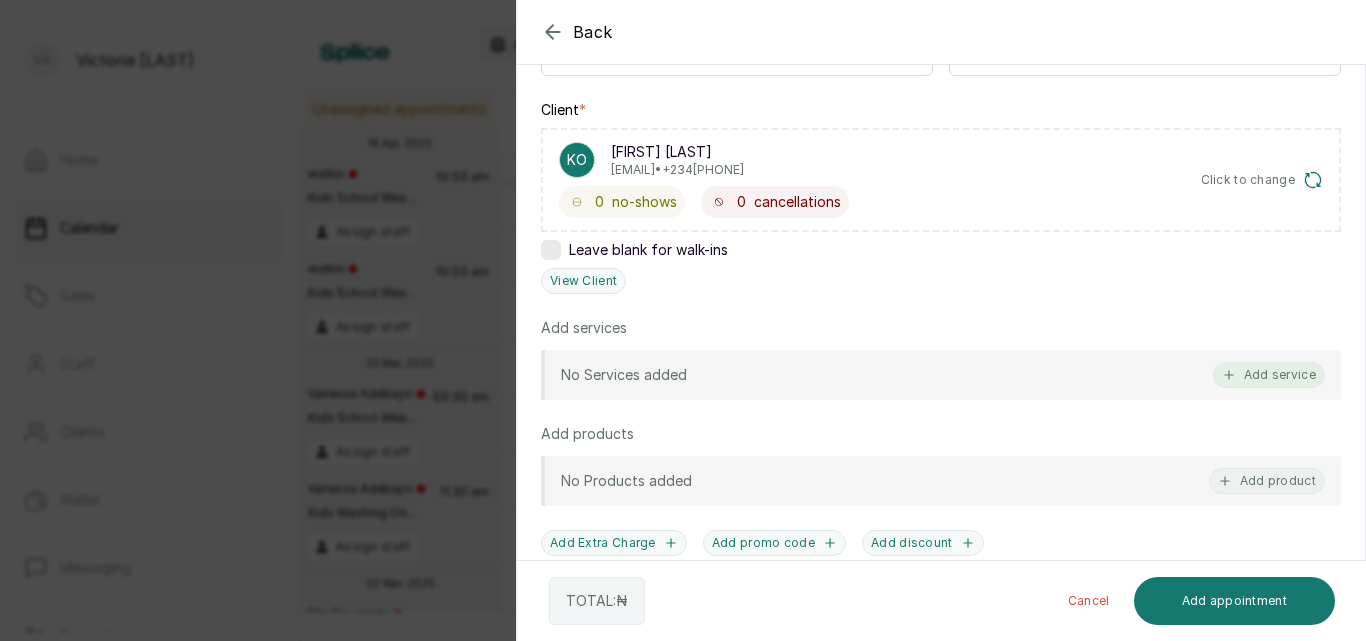 click on "Add service" at bounding box center (1269, 375) 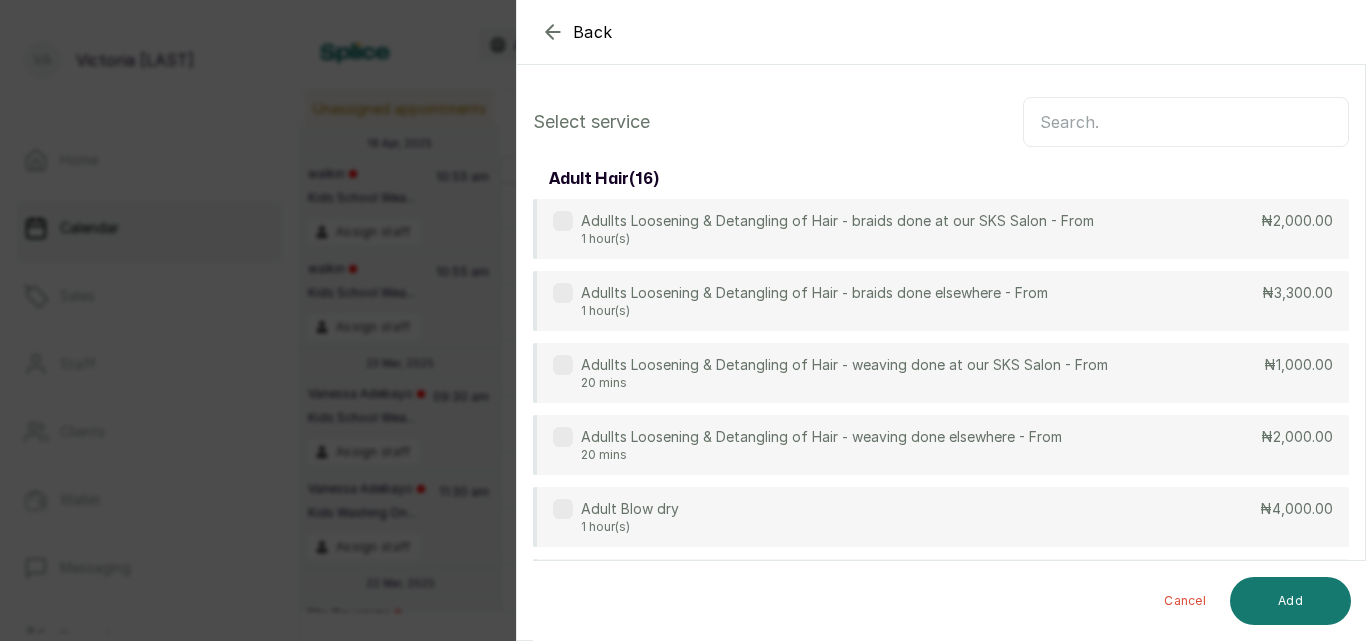 click at bounding box center [1186, 122] 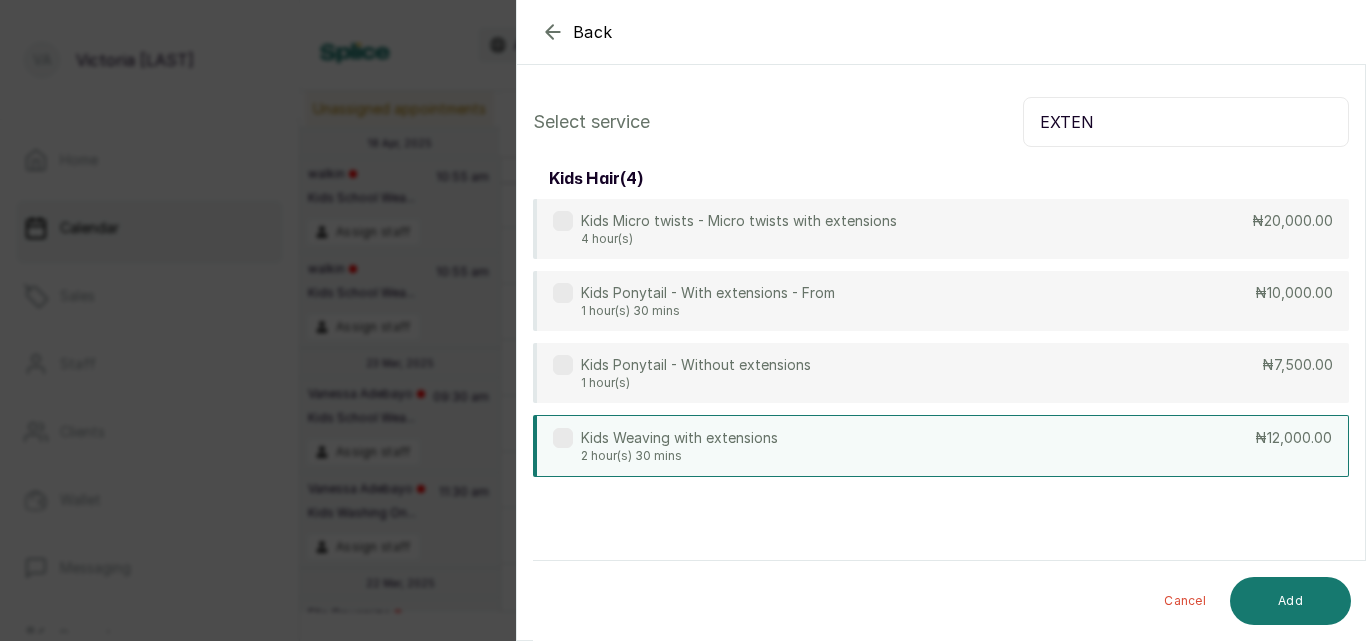 click on "Kids Weaving with extensions 2 hour(s) 30 mins ₦12,000.00" at bounding box center [941, 446] 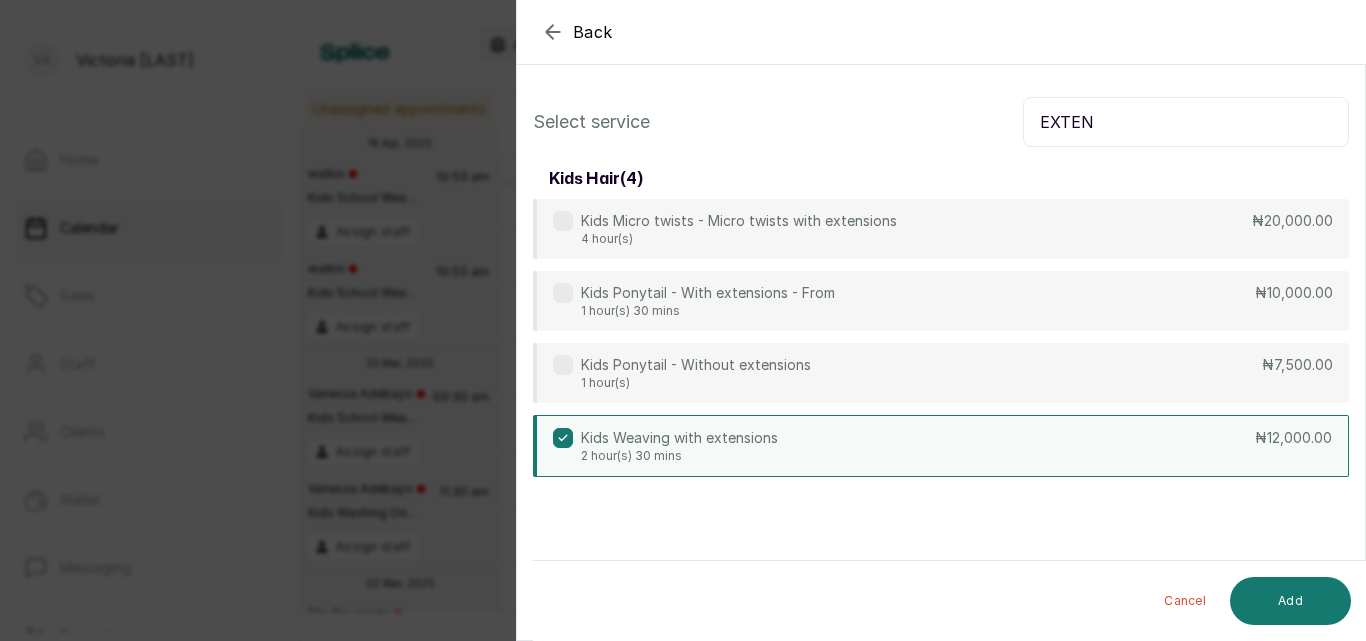 click on "EXTEN" at bounding box center [1186, 122] 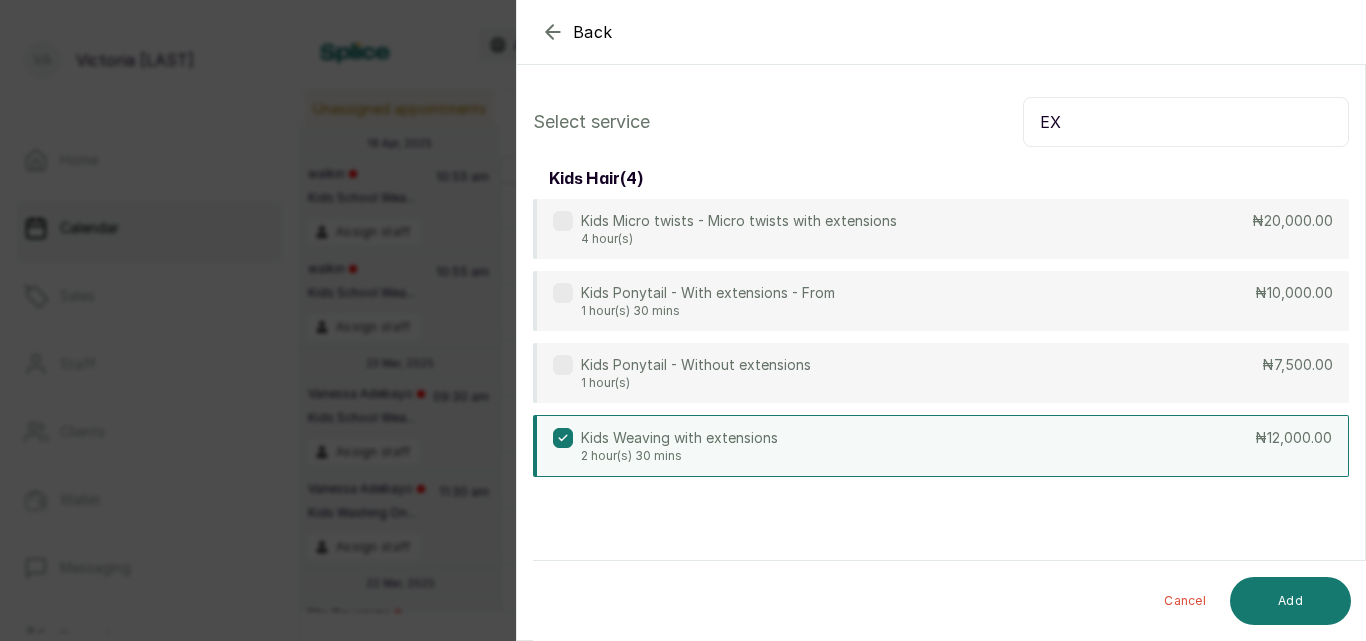 type on "E" 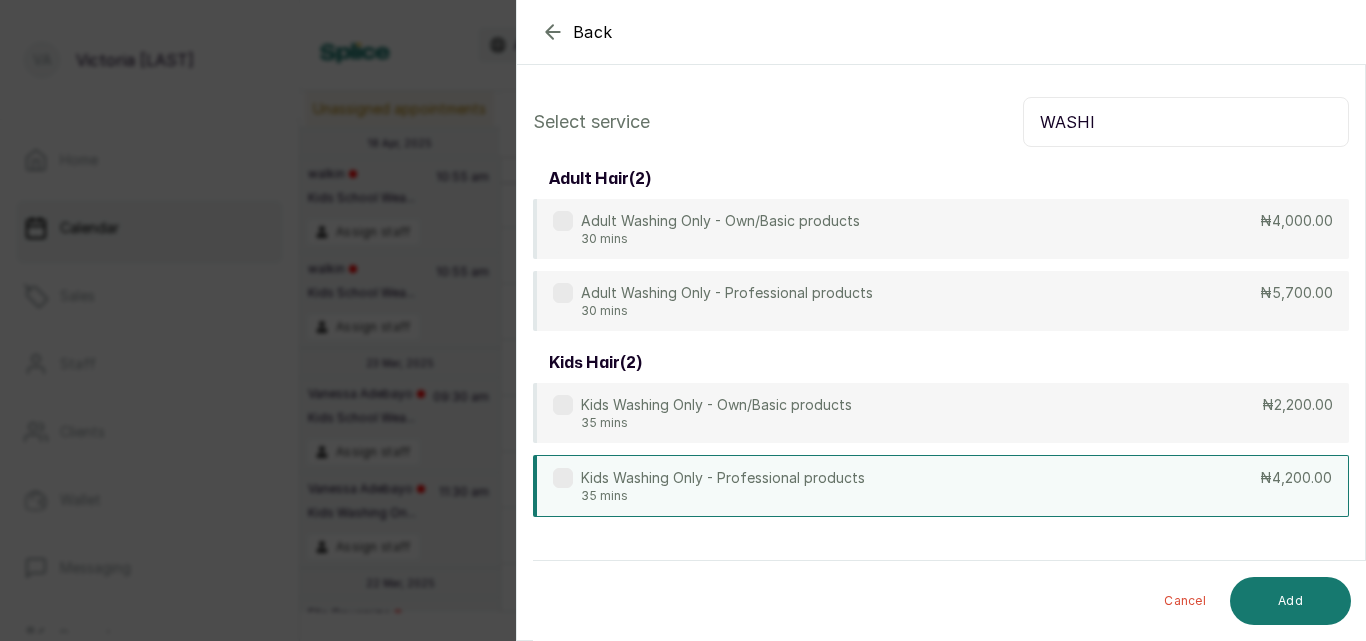 type on "WASHI" 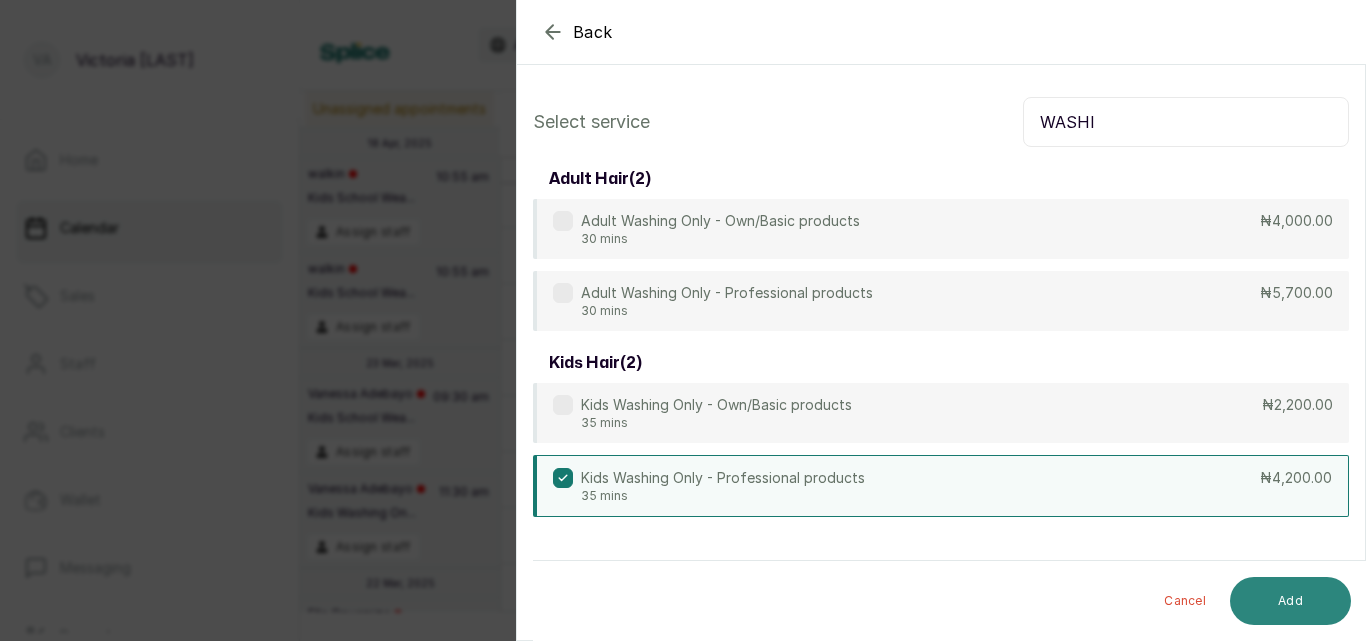 click on "Add" at bounding box center [1290, 601] 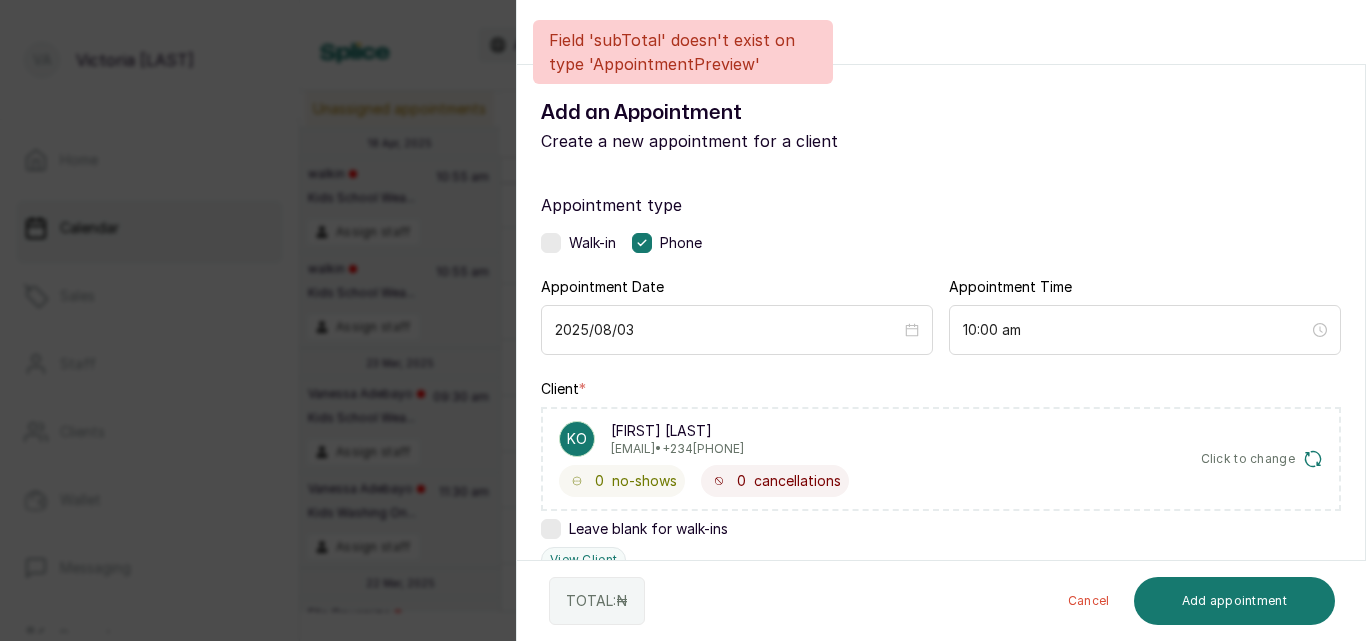 click on "Add appointment" at bounding box center (1235, 601) 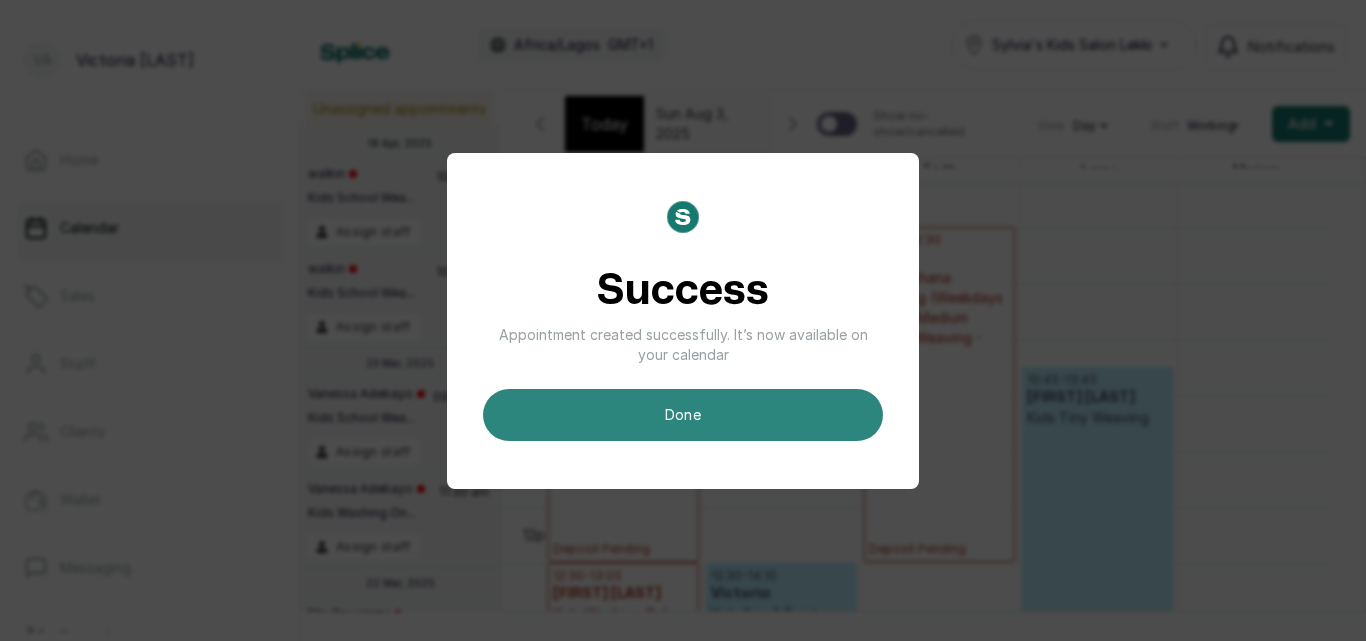 click on "done" at bounding box center (683, 415) 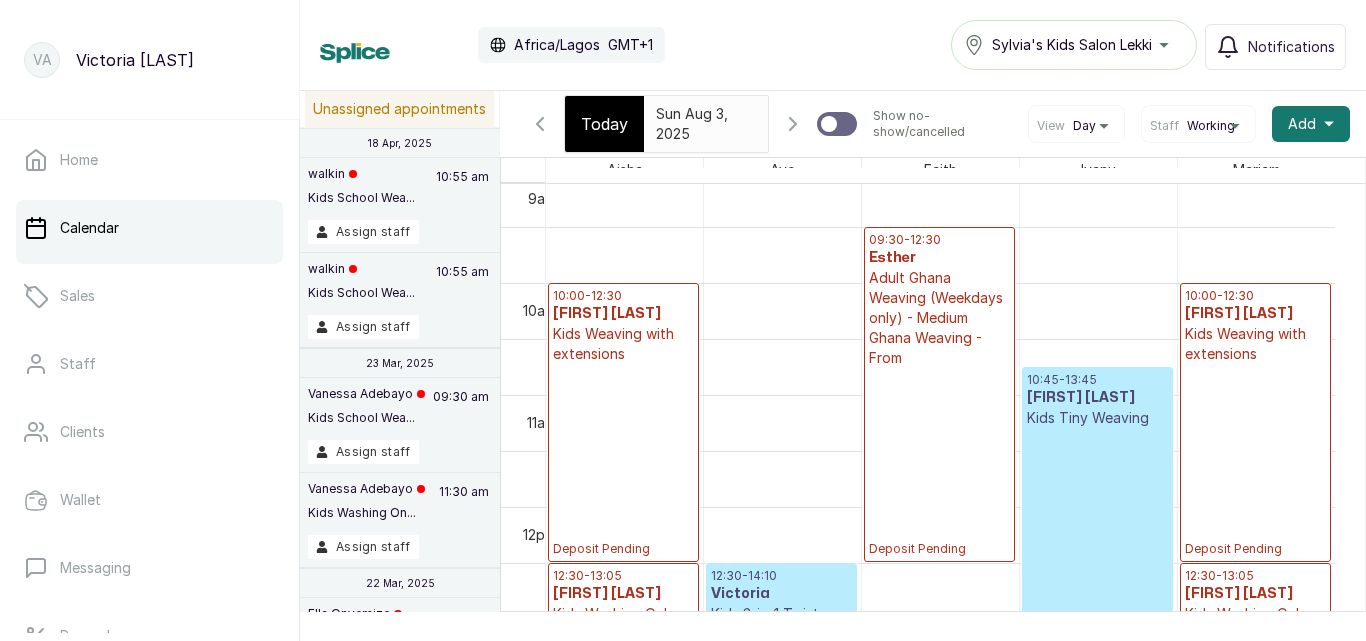 scroll, scrollTop: 673, scrollLeft: 0, axis: vertical 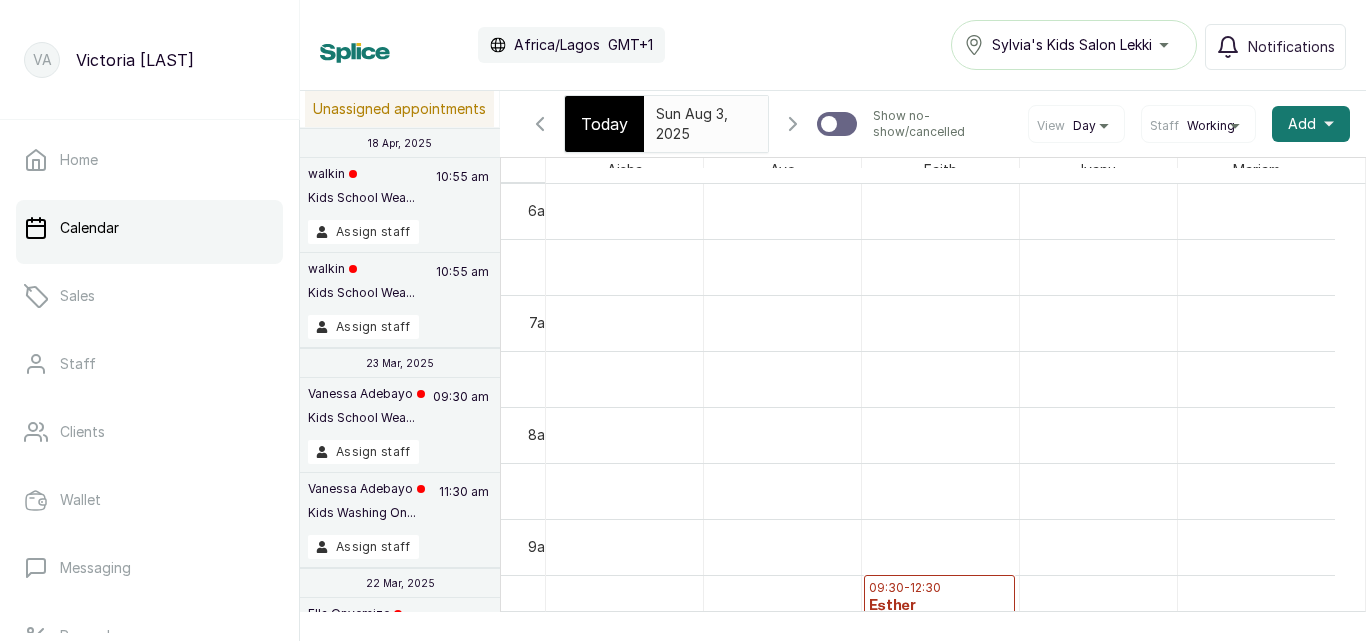 click 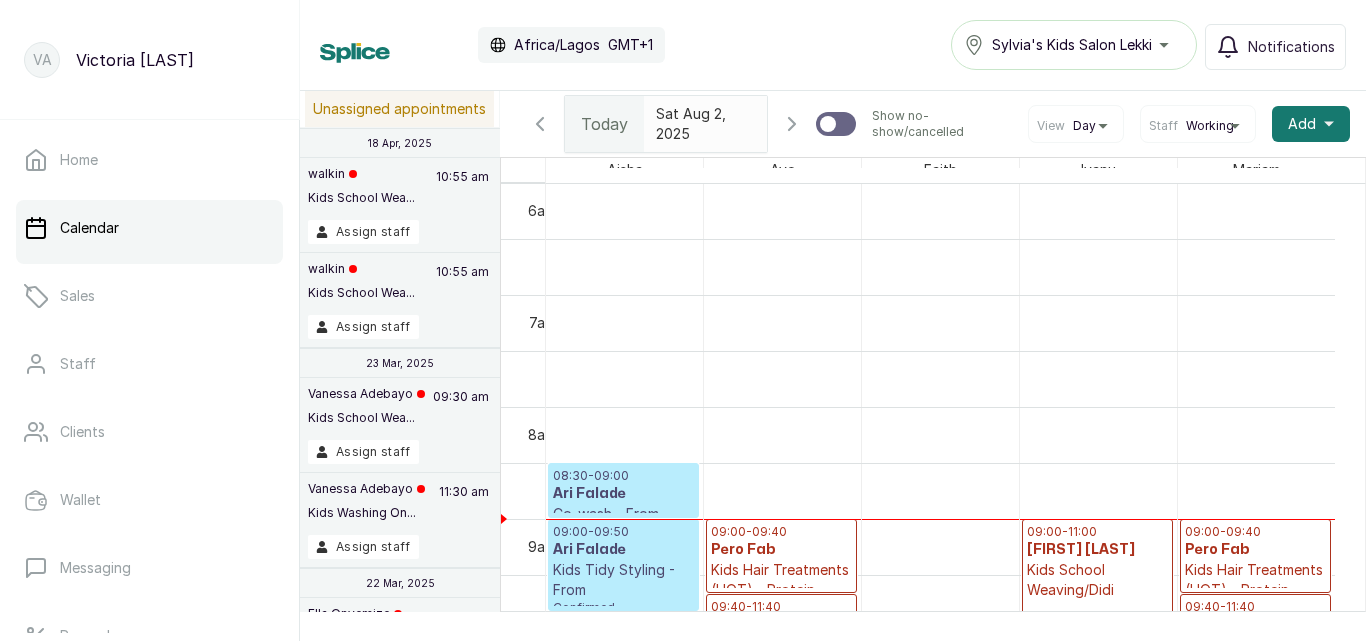 scroll, scrollTop: 1064, scrollLeft: 0, axis: vertical 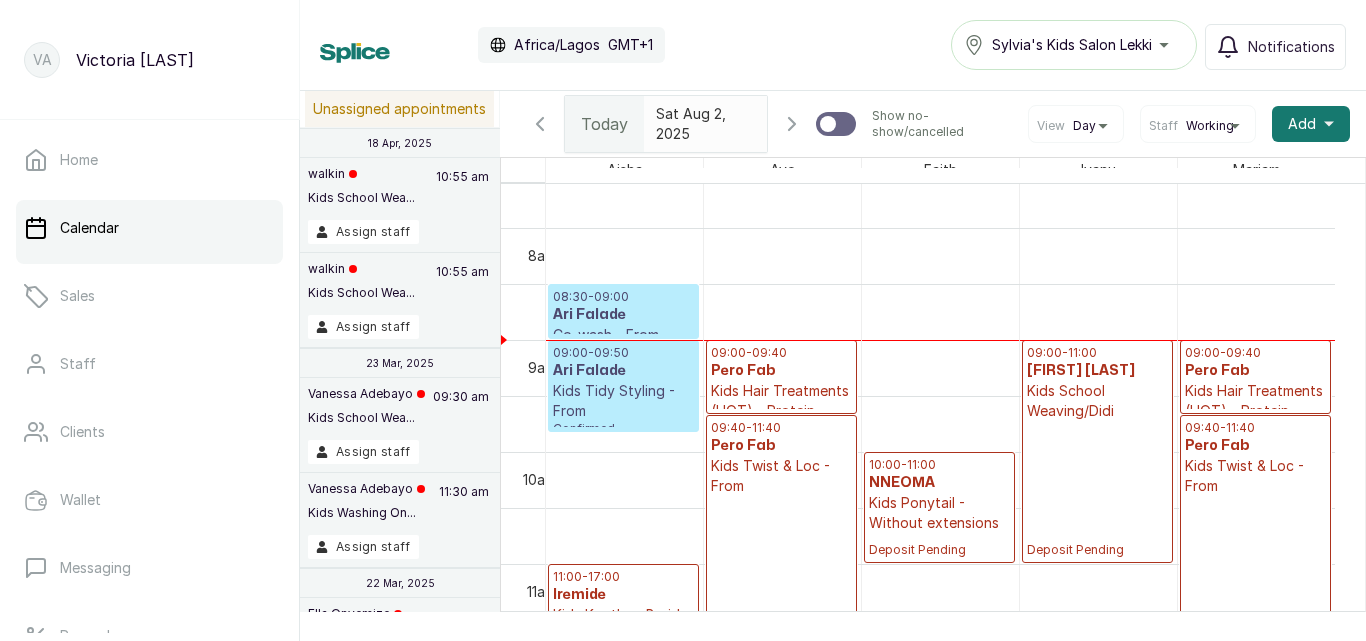 click 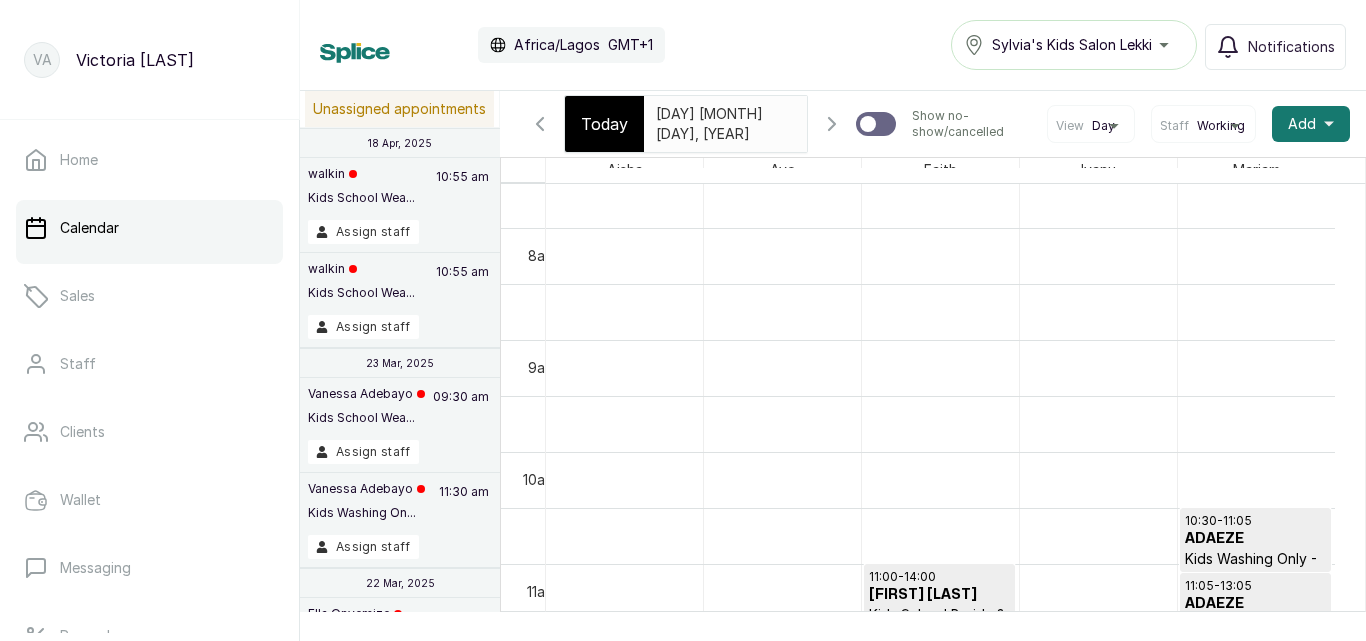 scroll, scrollTop: 673, scrollLeft: 0, axis: vertical 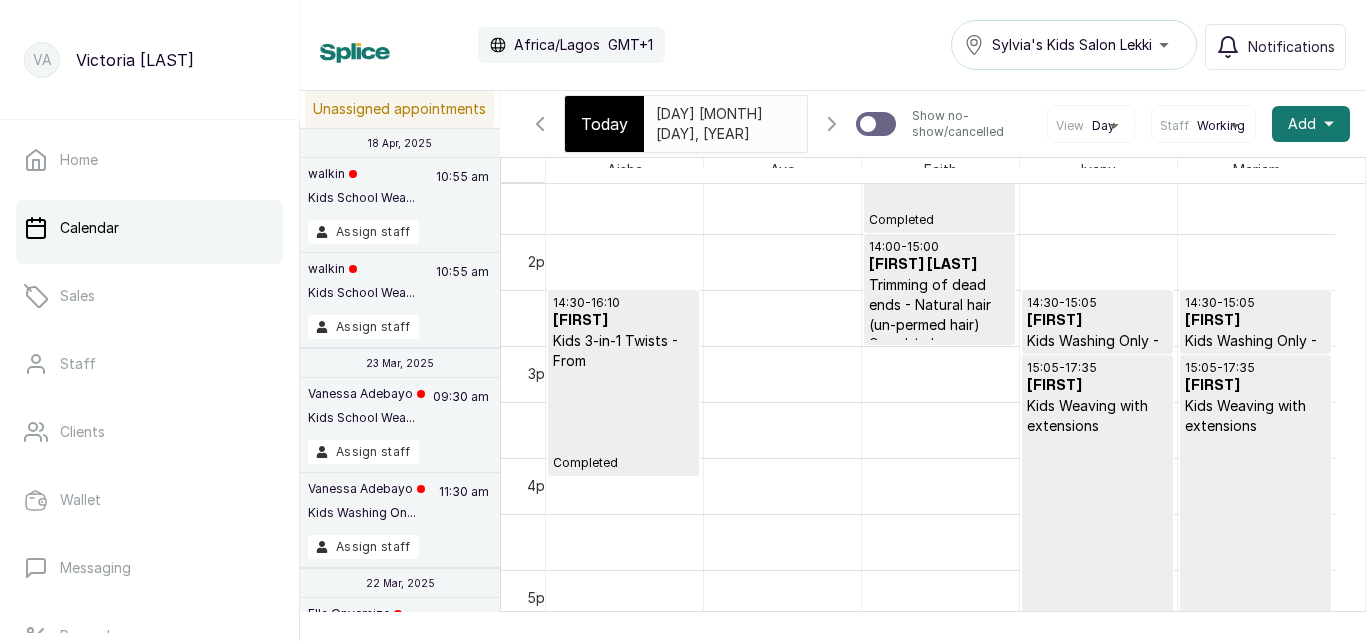click on "Today" at bounding box center (604, 124) 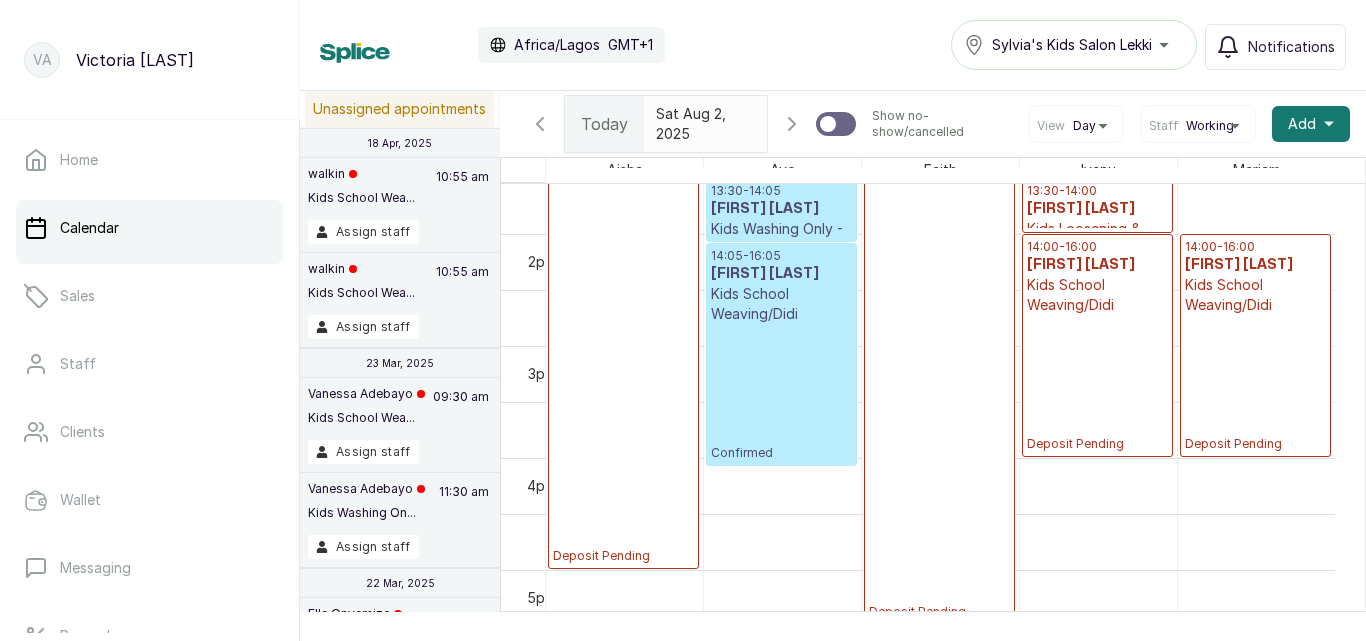 scroll, scrollTop: 673, scrollLeft: 0, axis: vertical 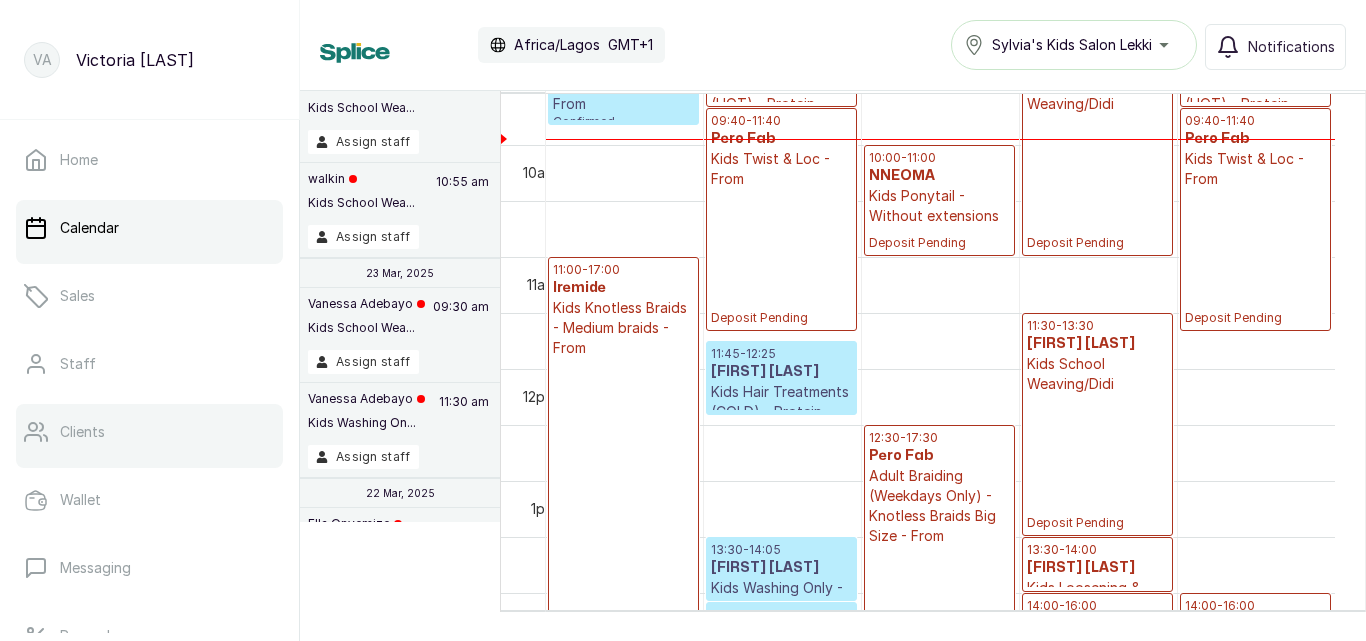 click on "Clients" at bounding box center [149, 432] 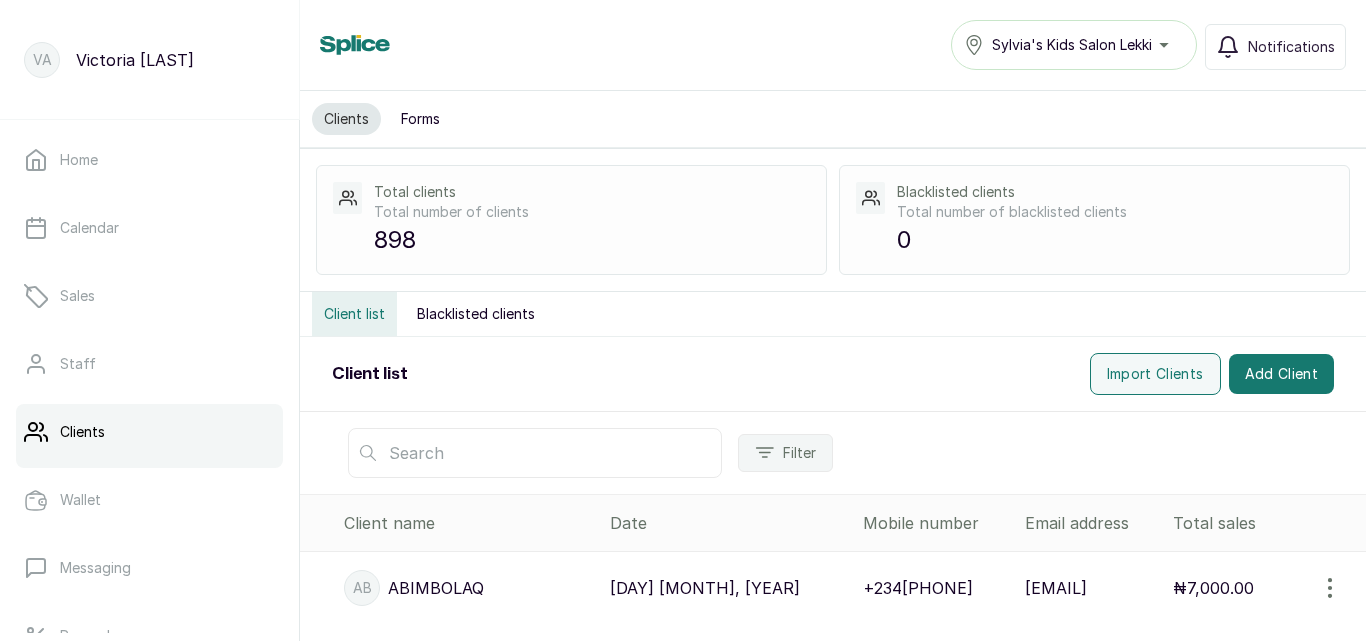 click at bounding box center [535, 453] 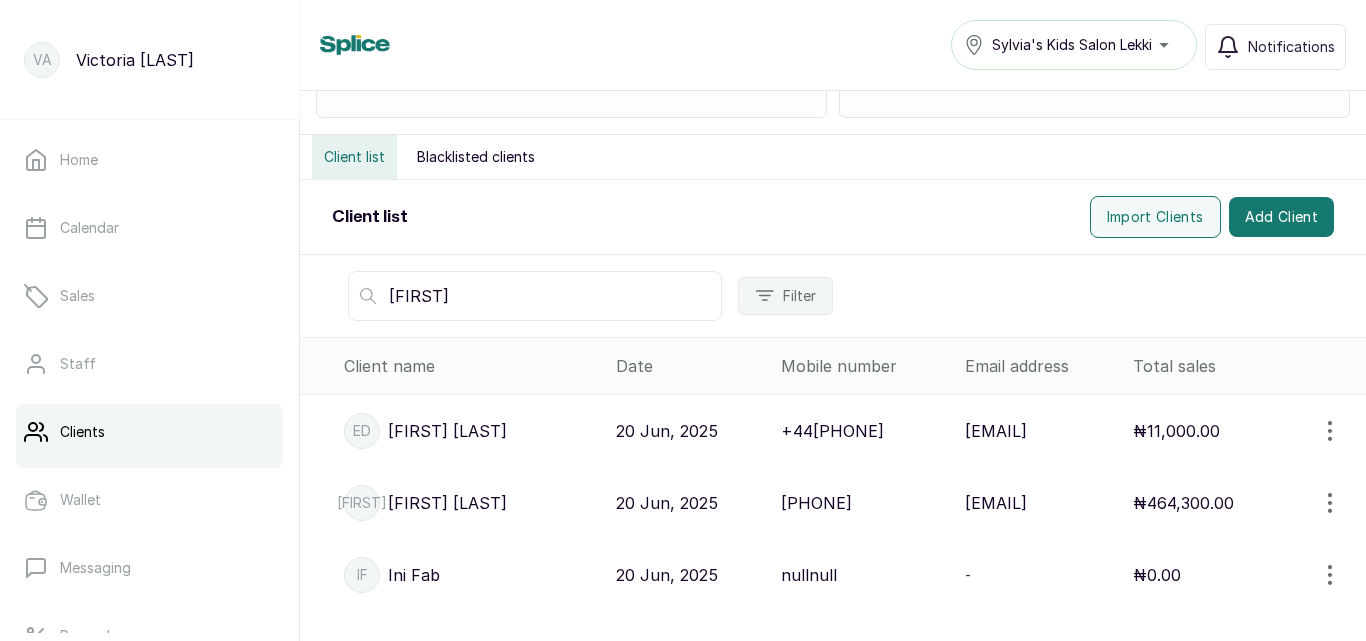 scroll, scrollTop: 122, scrollLeft: 0, axis: vertical 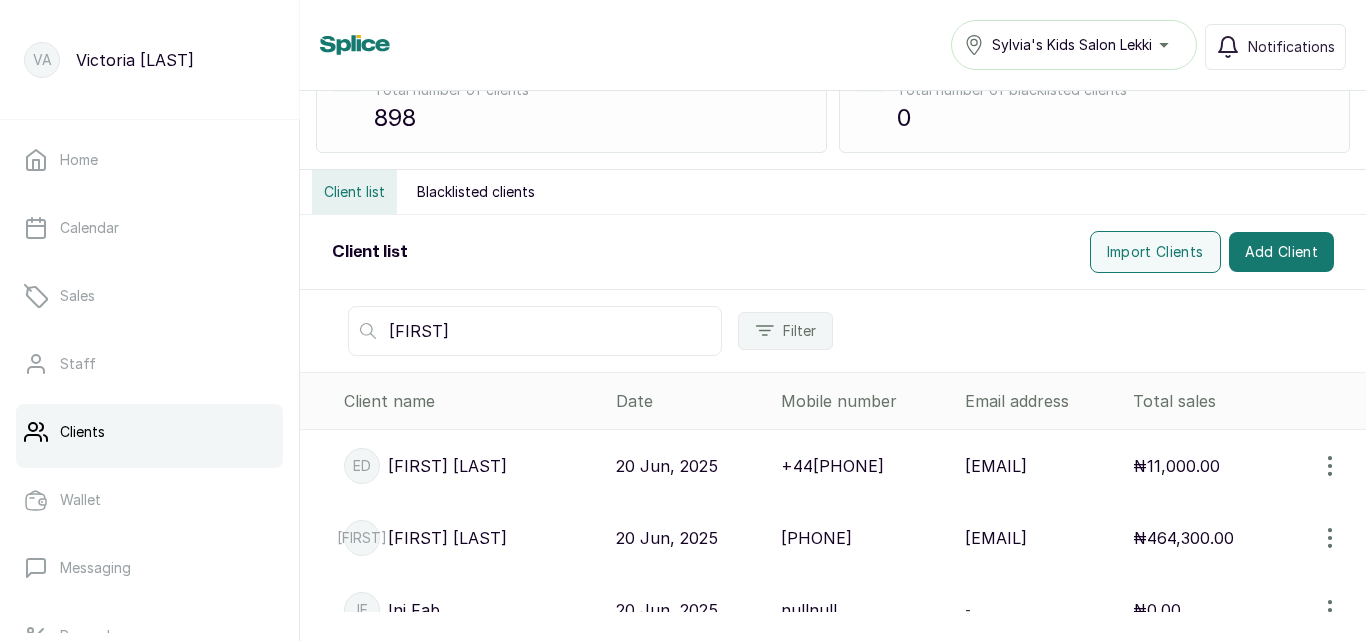 type on "[FIRST]" 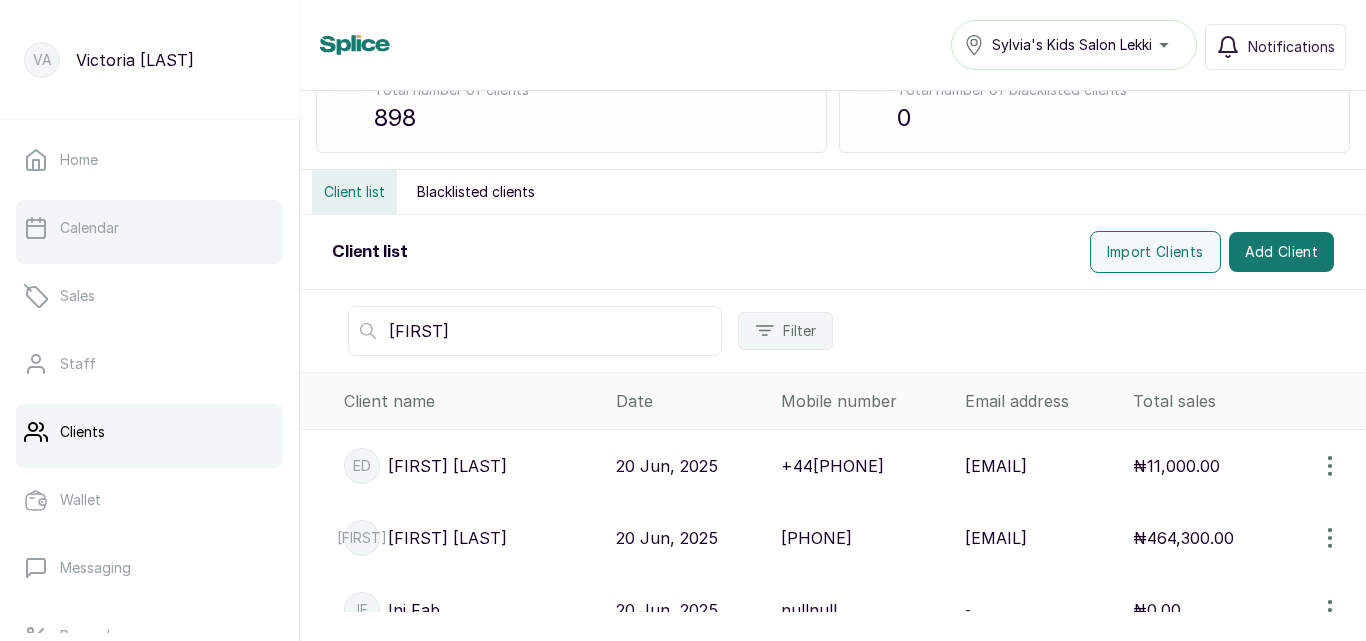 click on "Calendar" at bounding box center [149, 228] 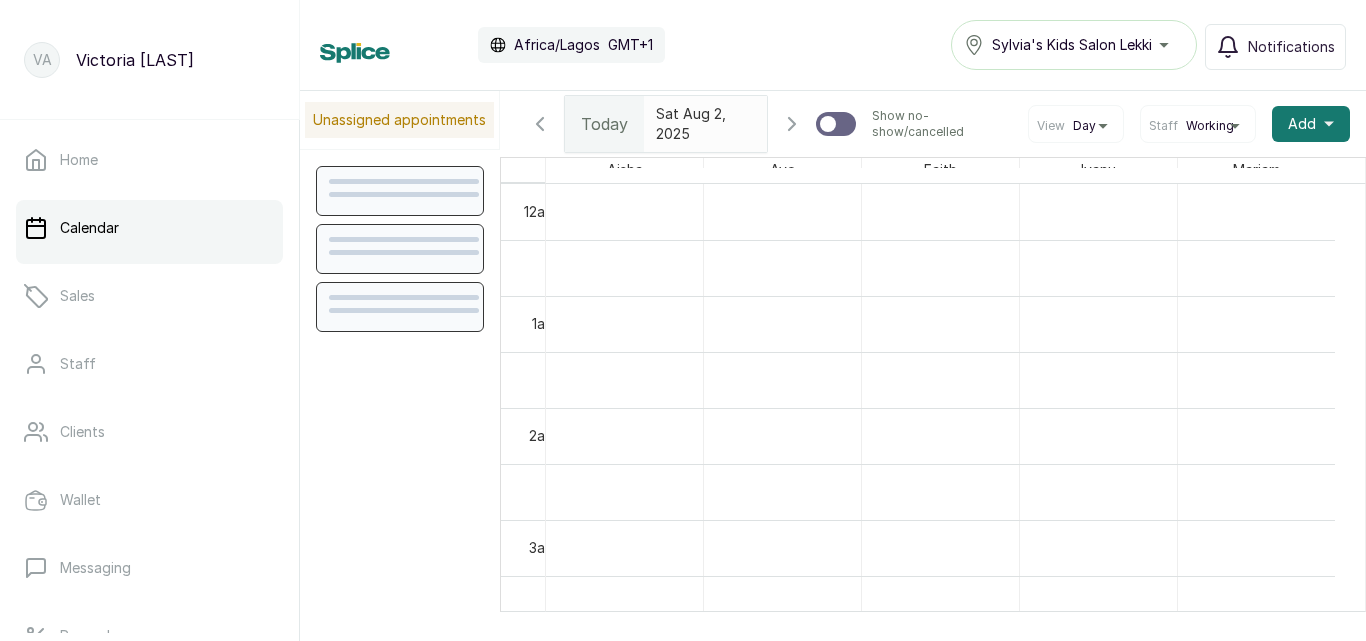scroll, scrollTop: 673, scrollLeft: 0, axis: vertical 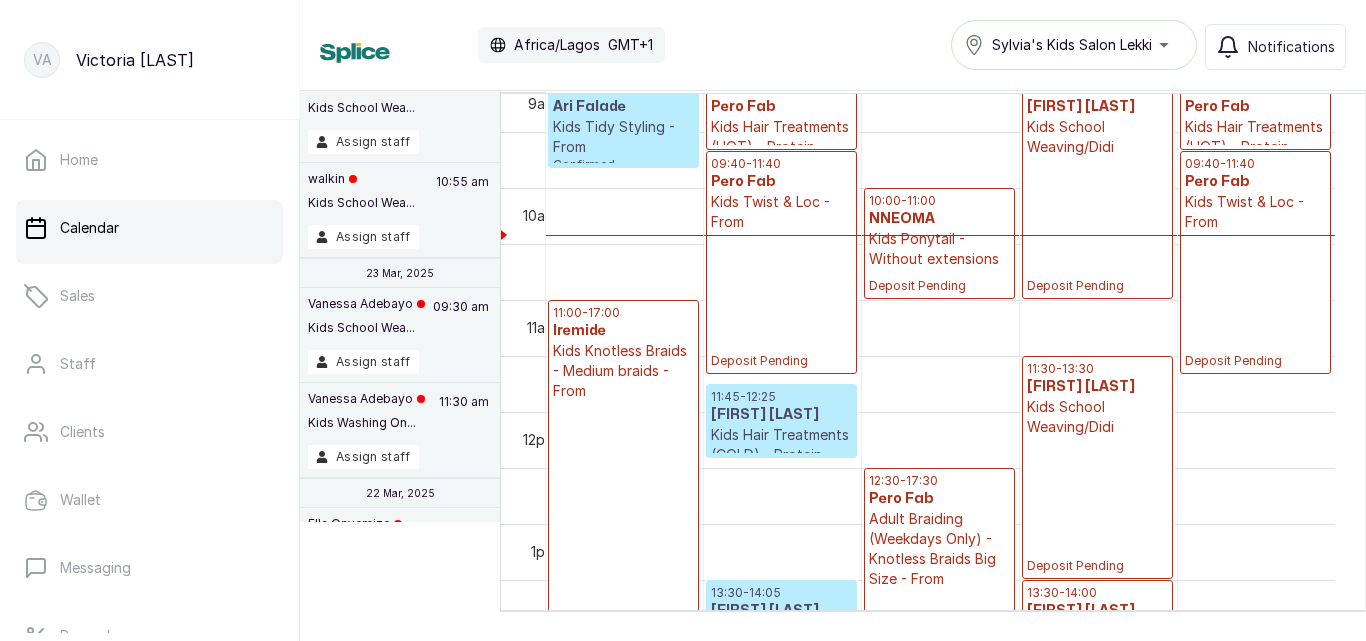 click on "Kids Ponytail - Without extensions" at bounding box center (939, 249) 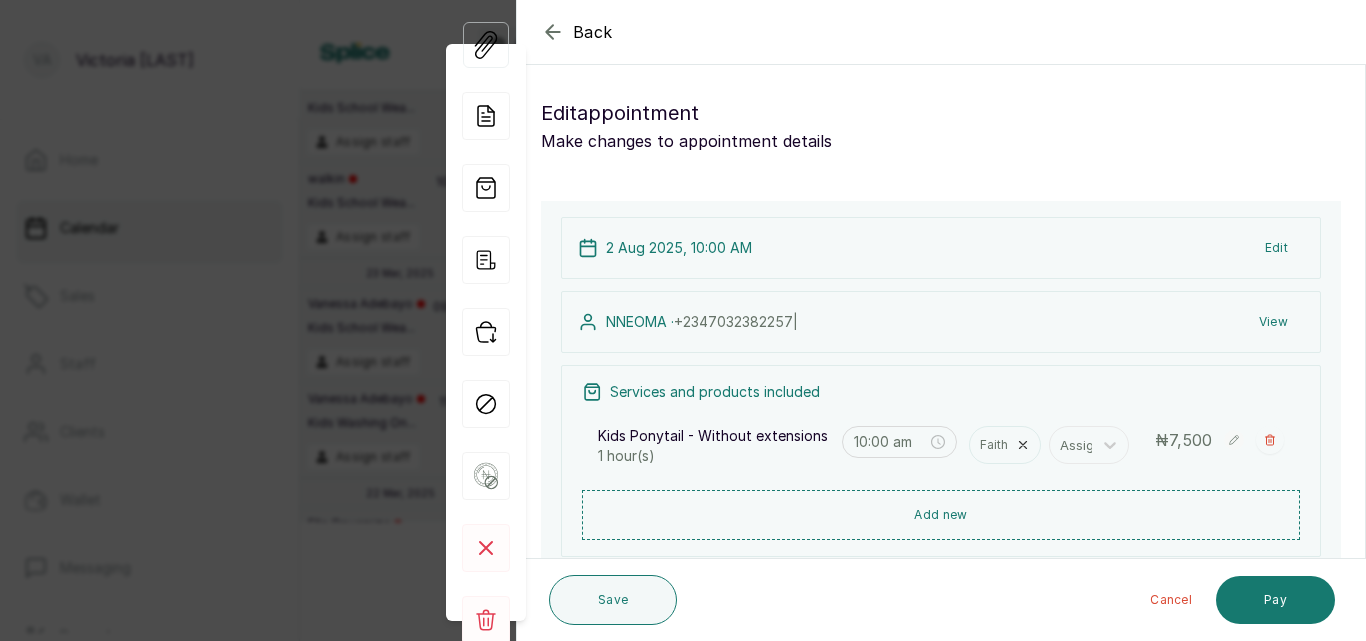 click 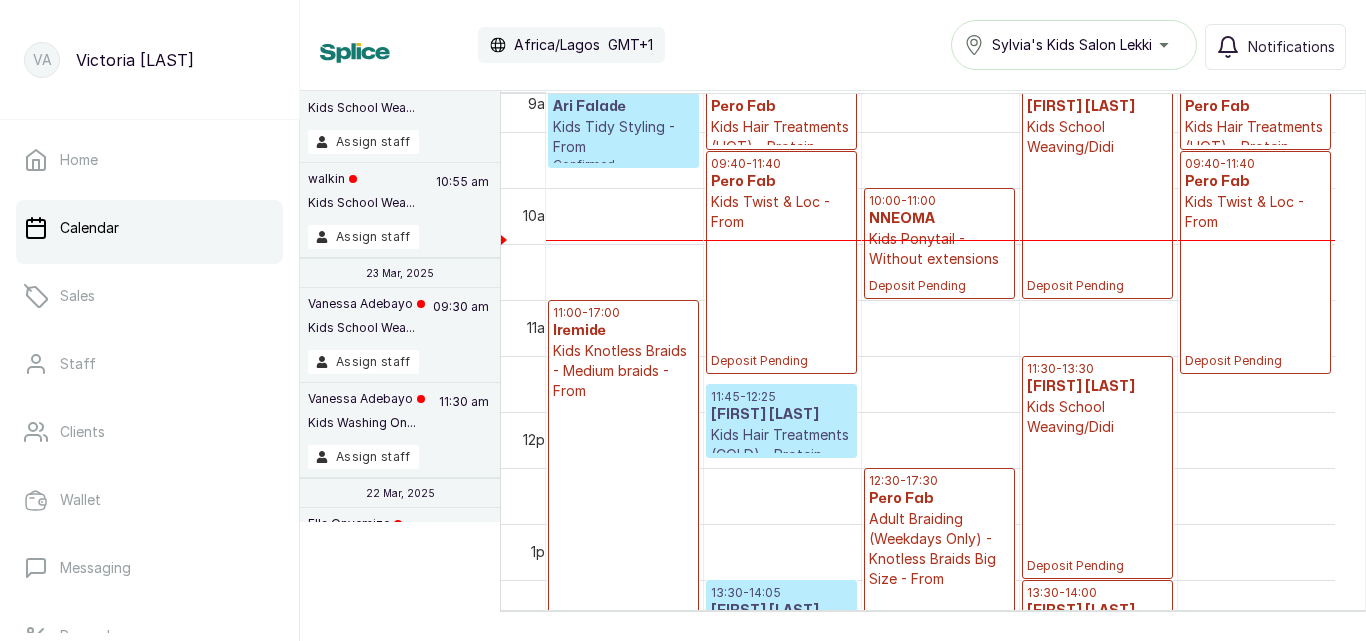 click on "Kids Tidy Styling - From" at bounding box center (623, 137) 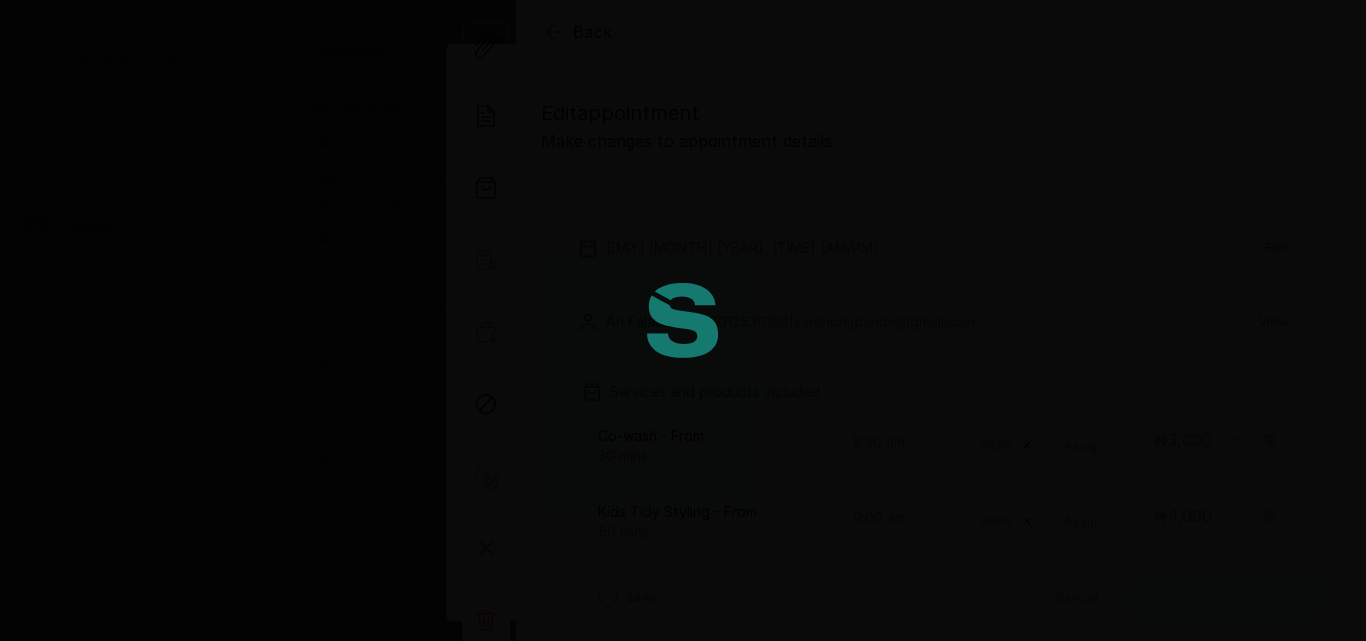type on "8:30 am" 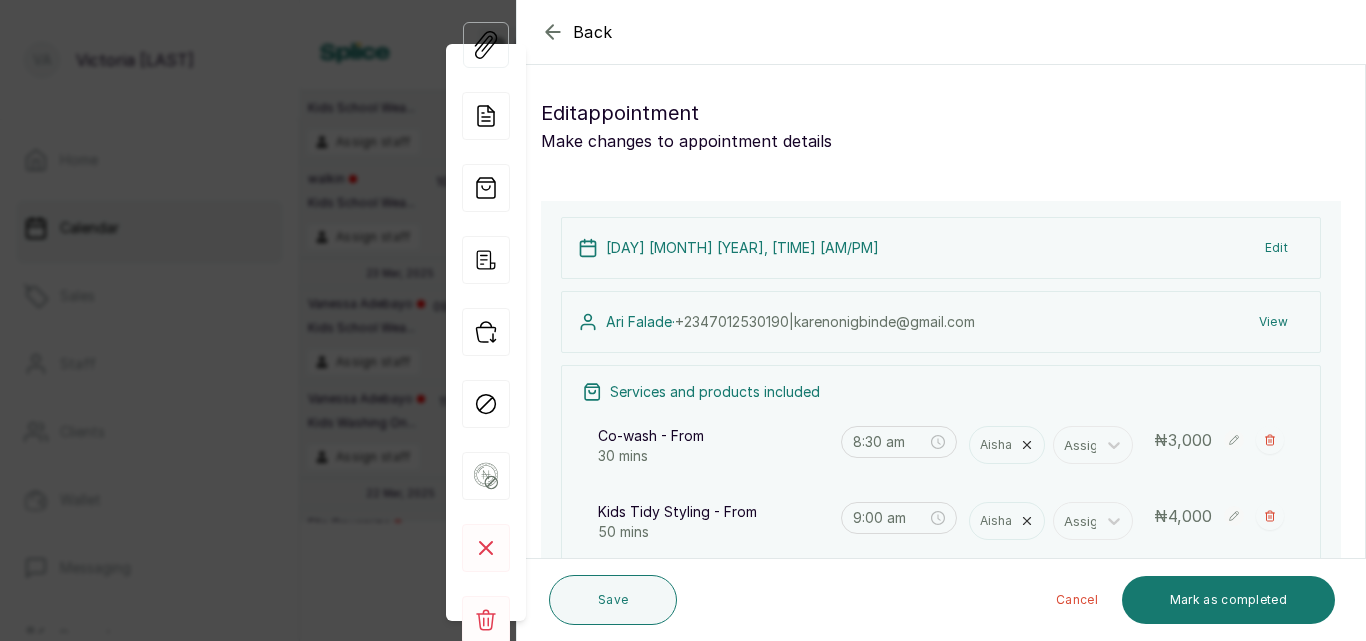click 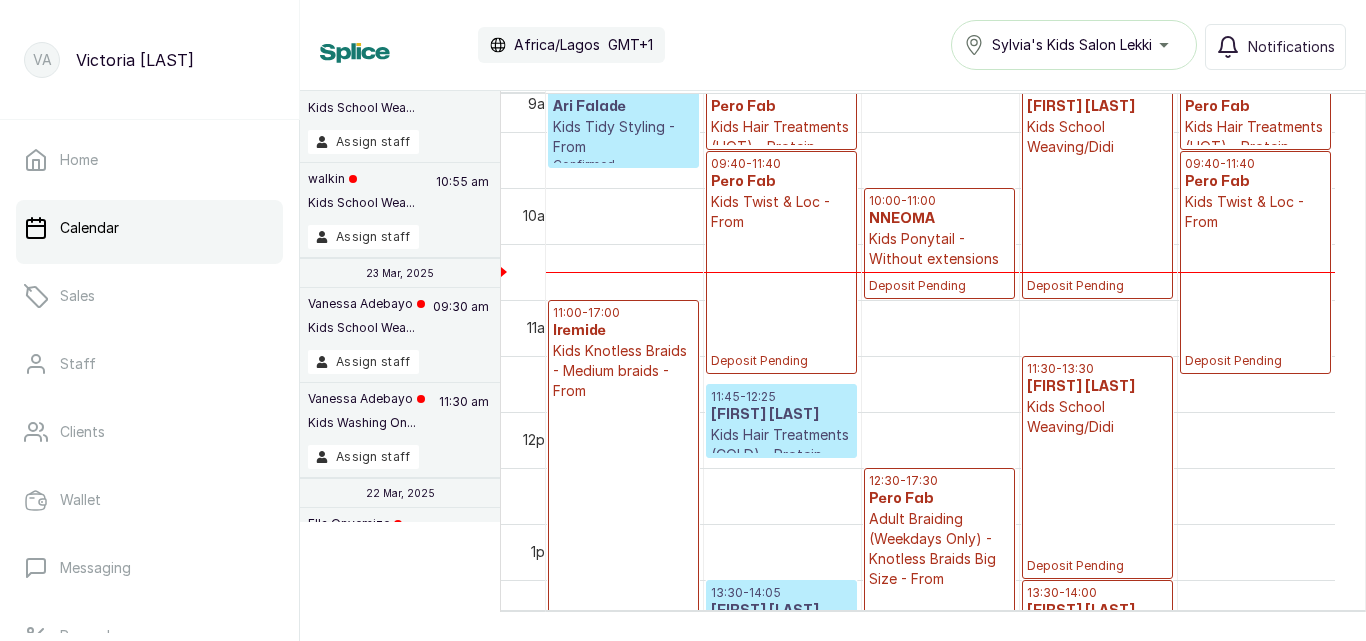 scroll, scrollTop: 931, scrollLeft: 0, axis: vertical 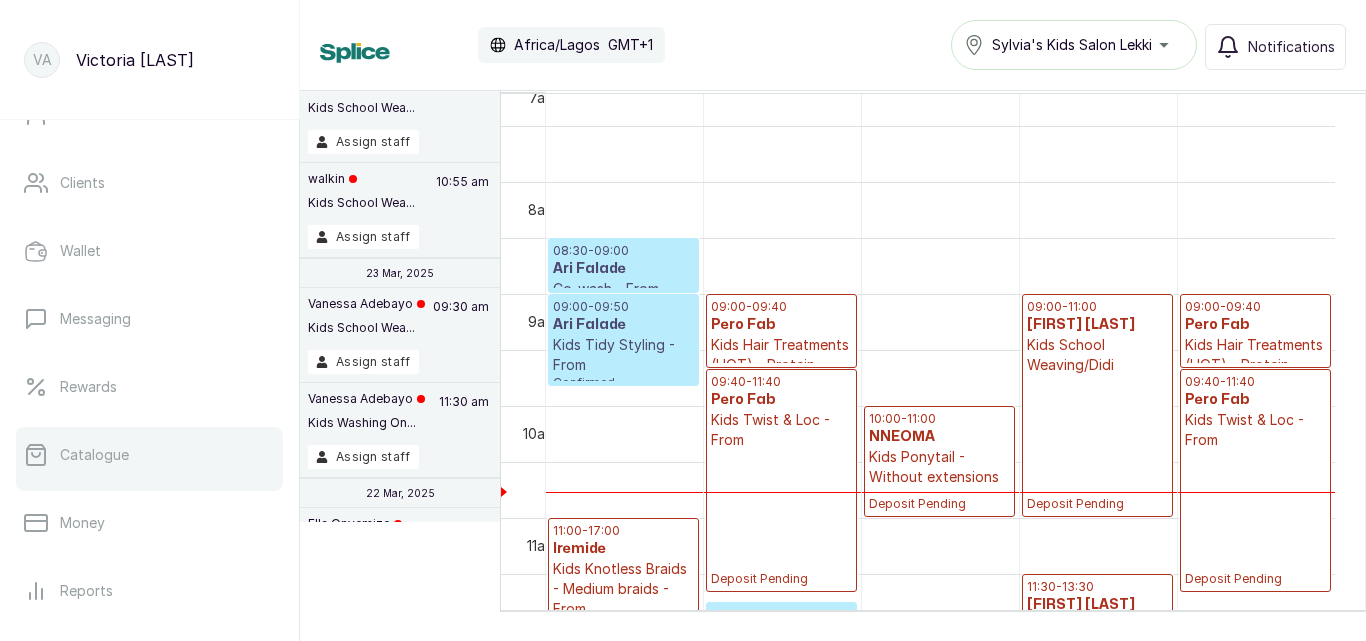 click on "Catalogue" at bounding box center (94, 455) 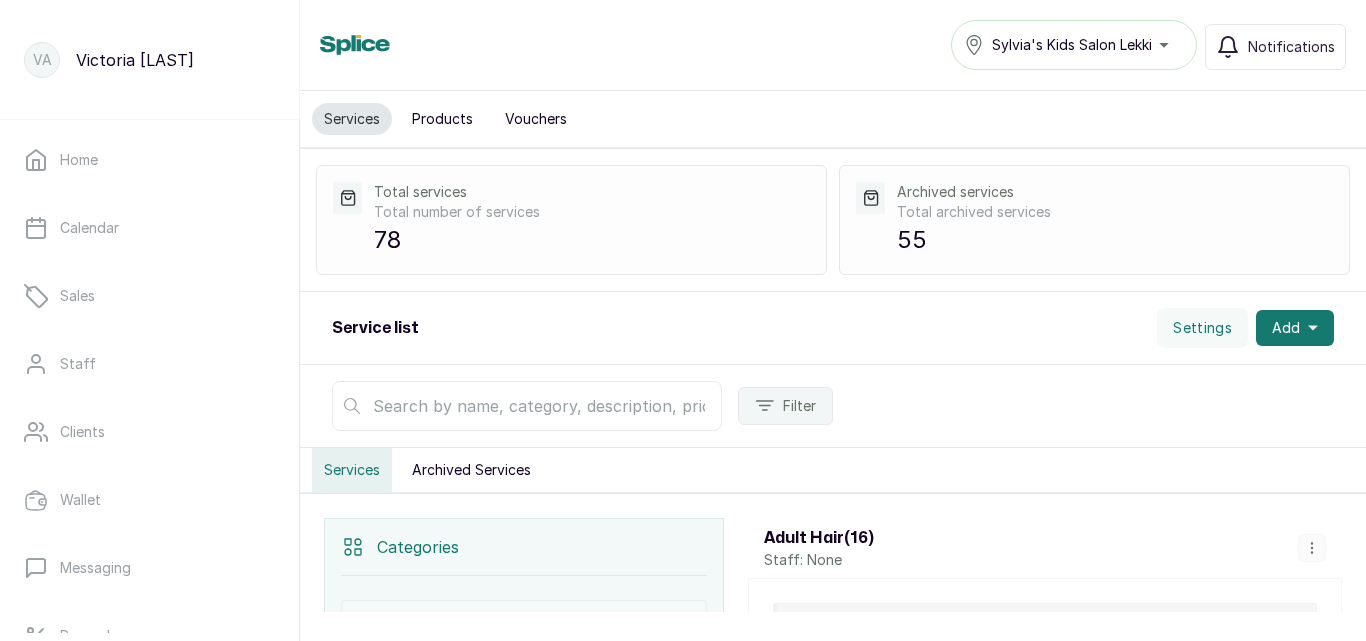 click on "Products" at bounding box center (442, 119) 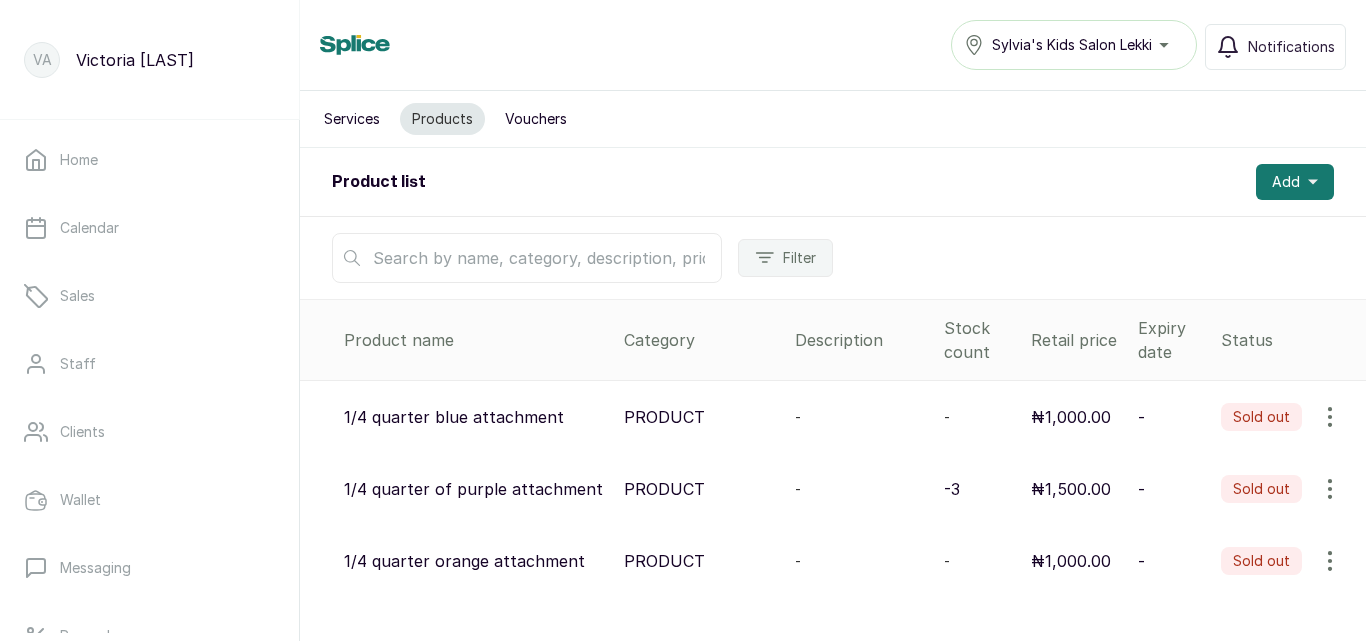 click at bounding box center (527, 258) 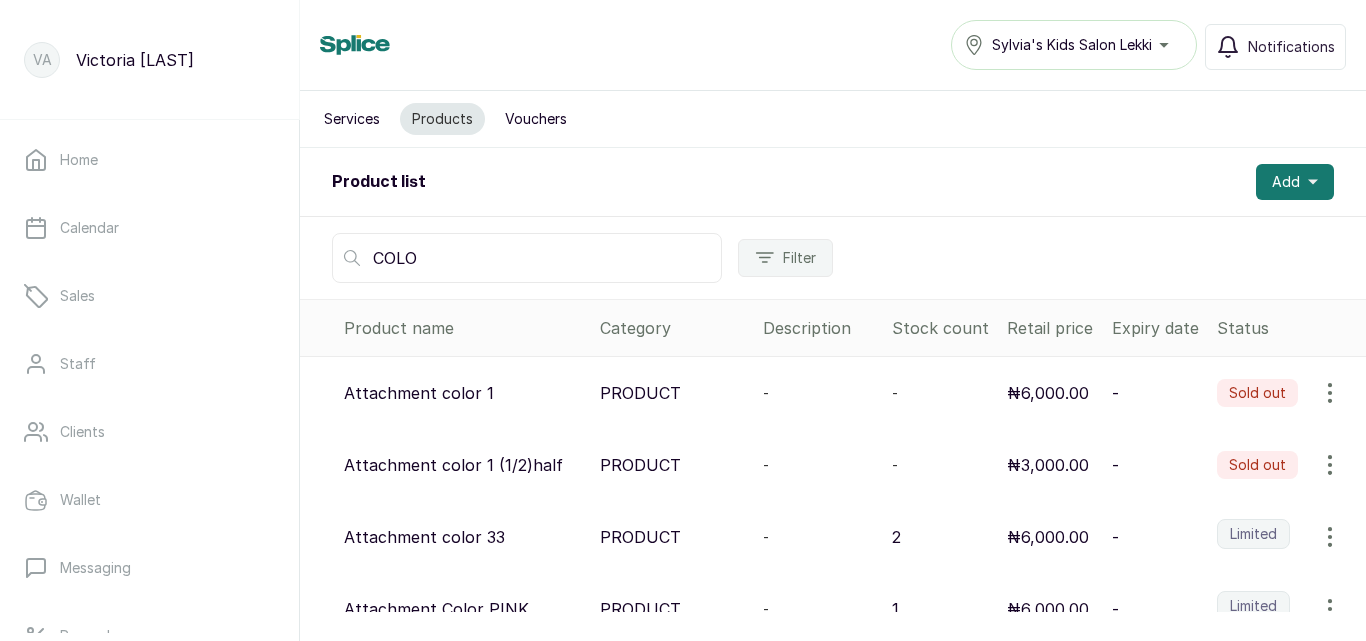 type on "COLO" 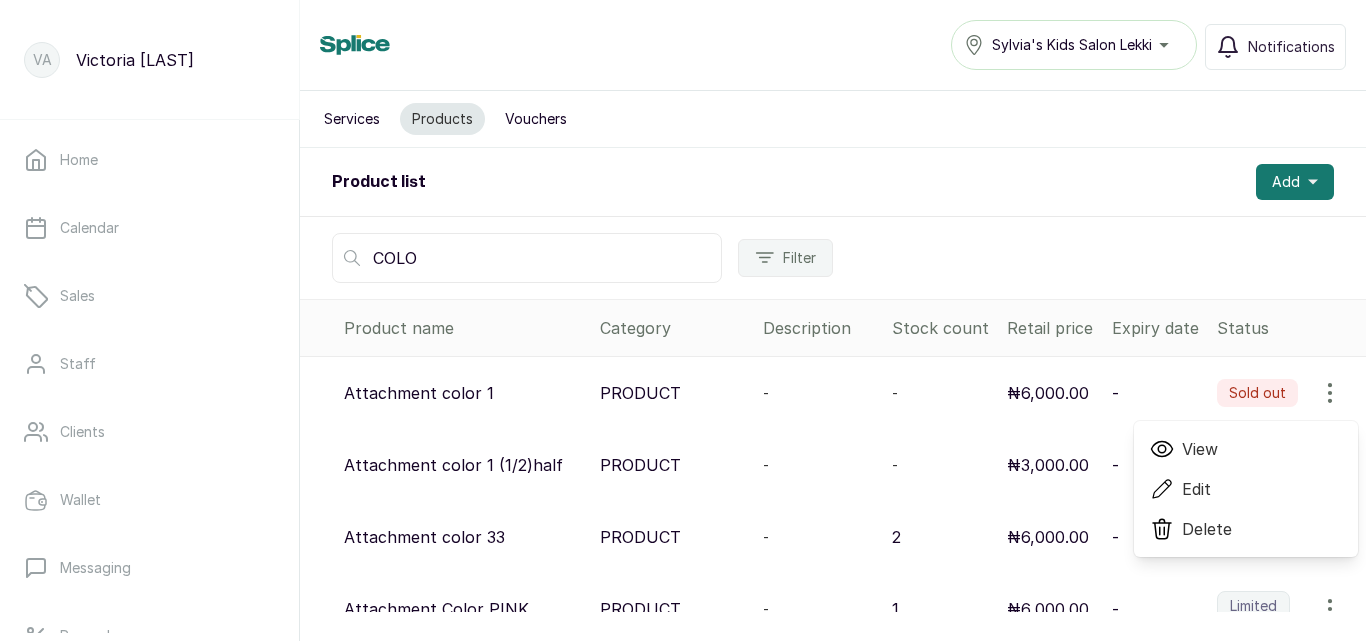 click on "Edit" at bounding box center (1196, 489) 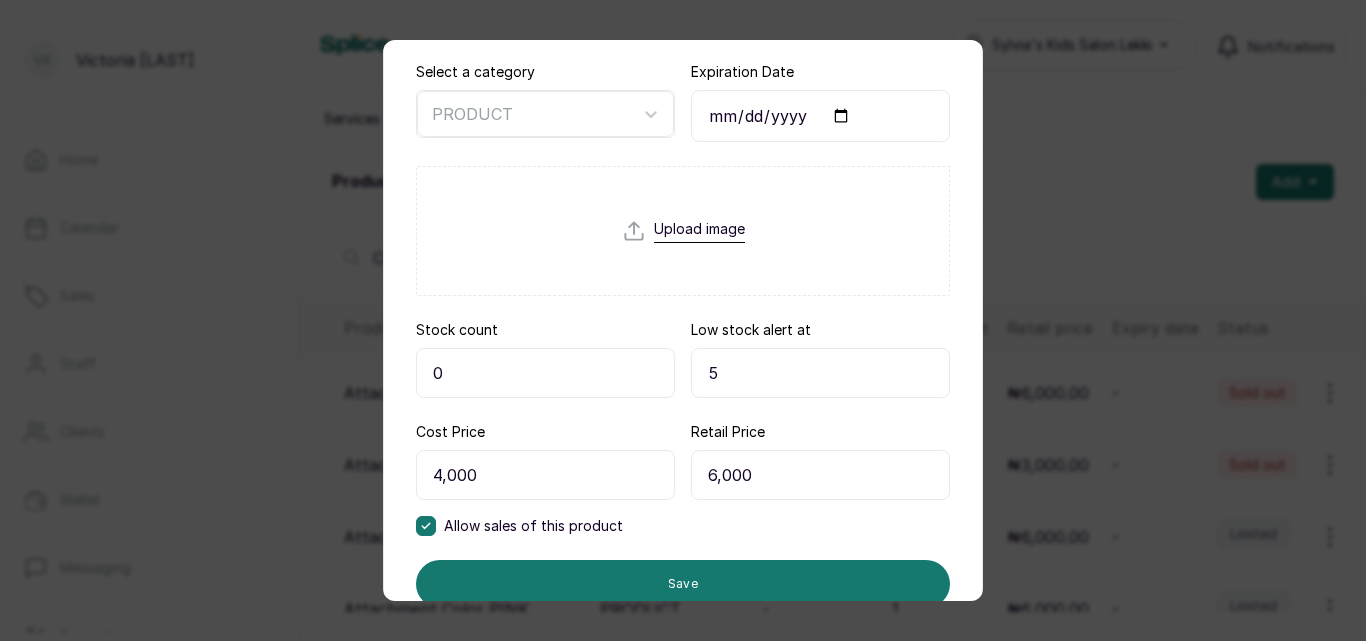 scroll, scrollTop: 318, scrollLeft: 0, axis: vertical 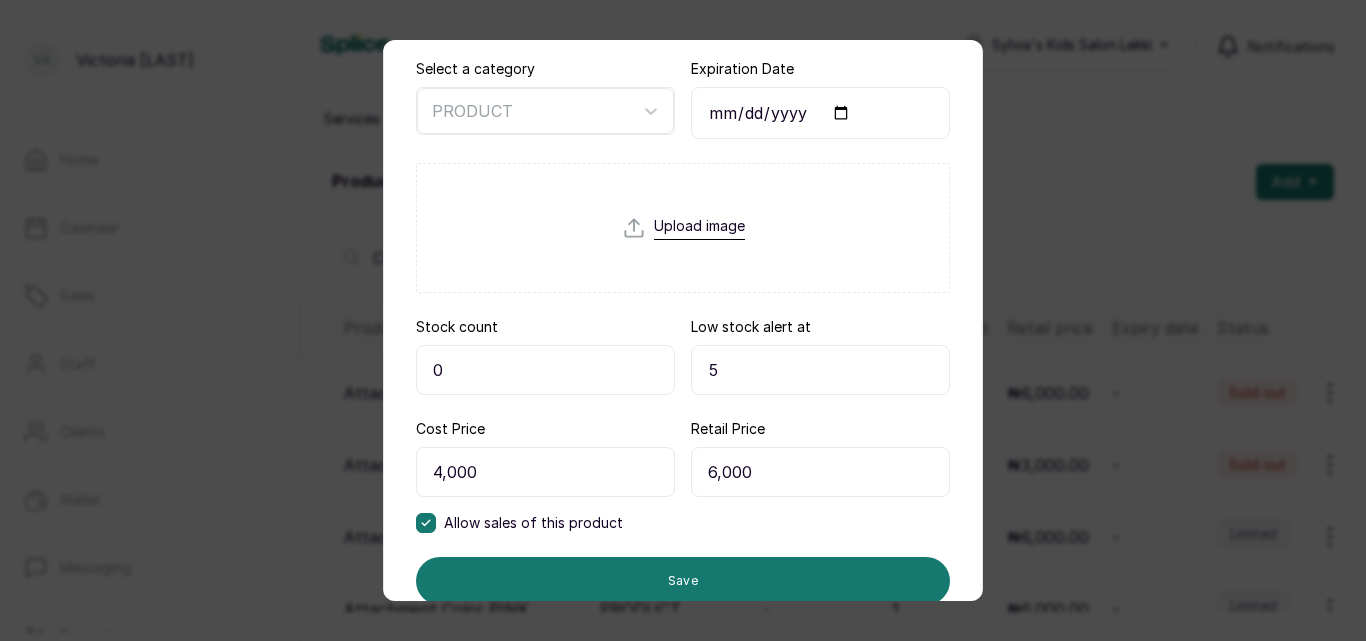 click on "0" at bounding box center [545, 370] 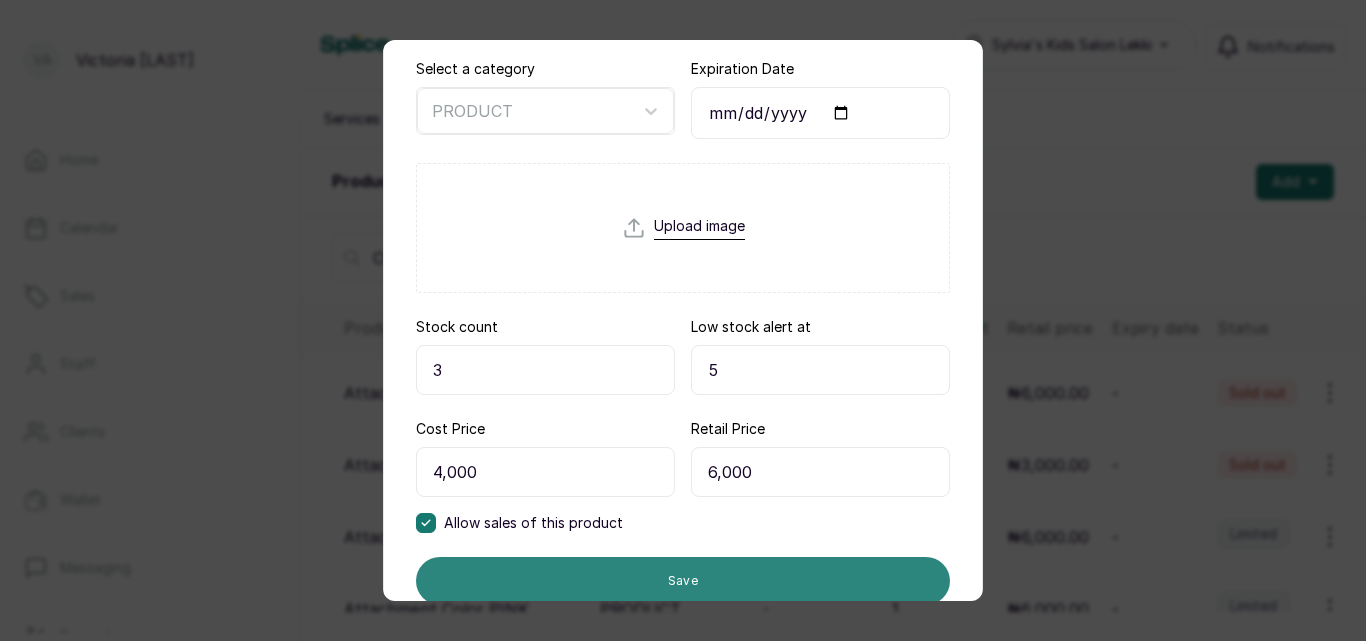type on "3" 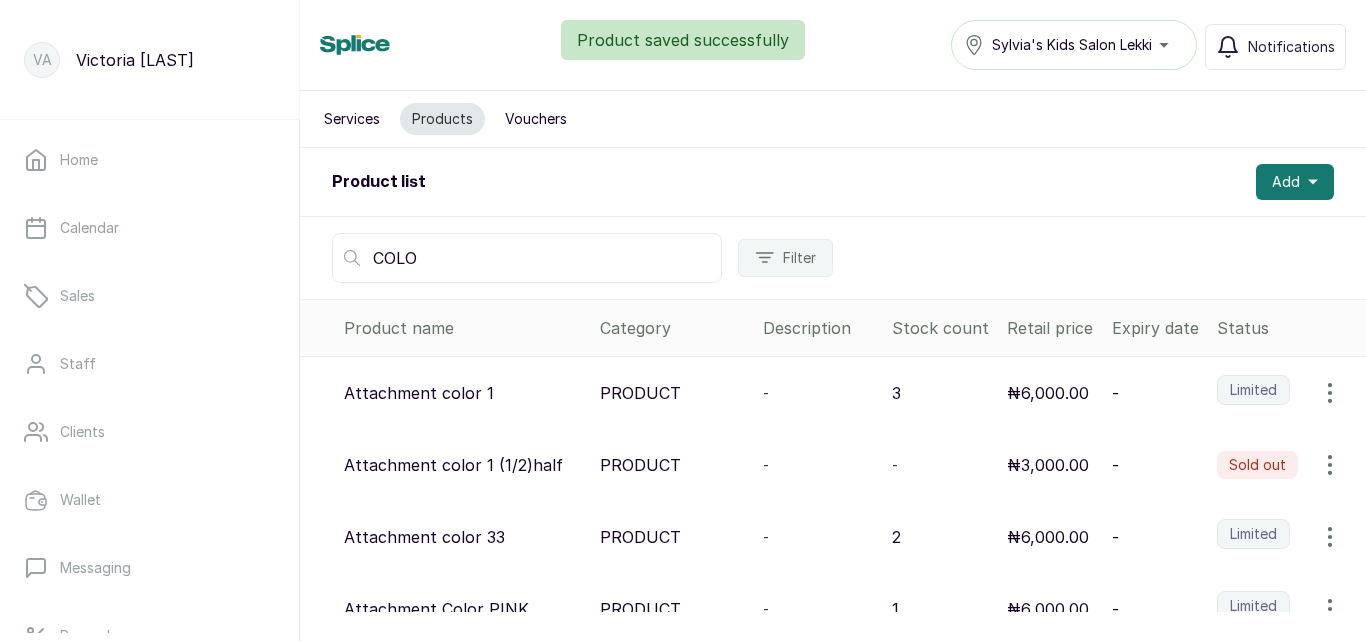 click 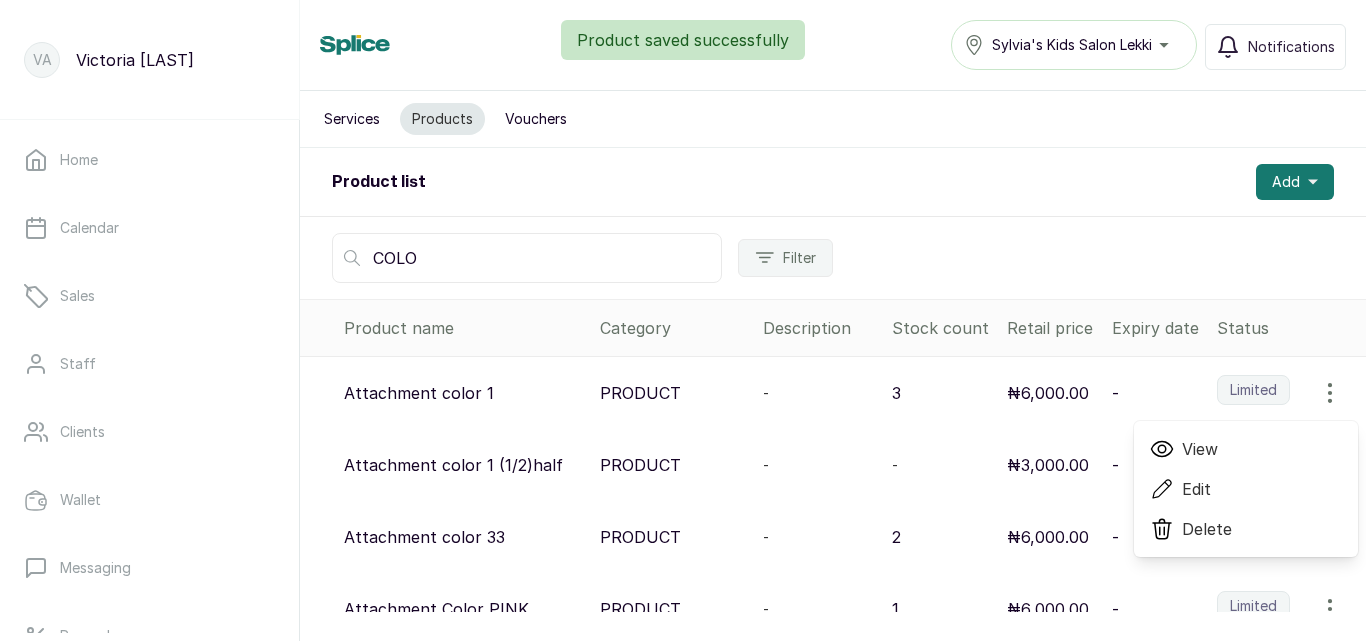 click on "Edit" at bounding box center (1196, 489) 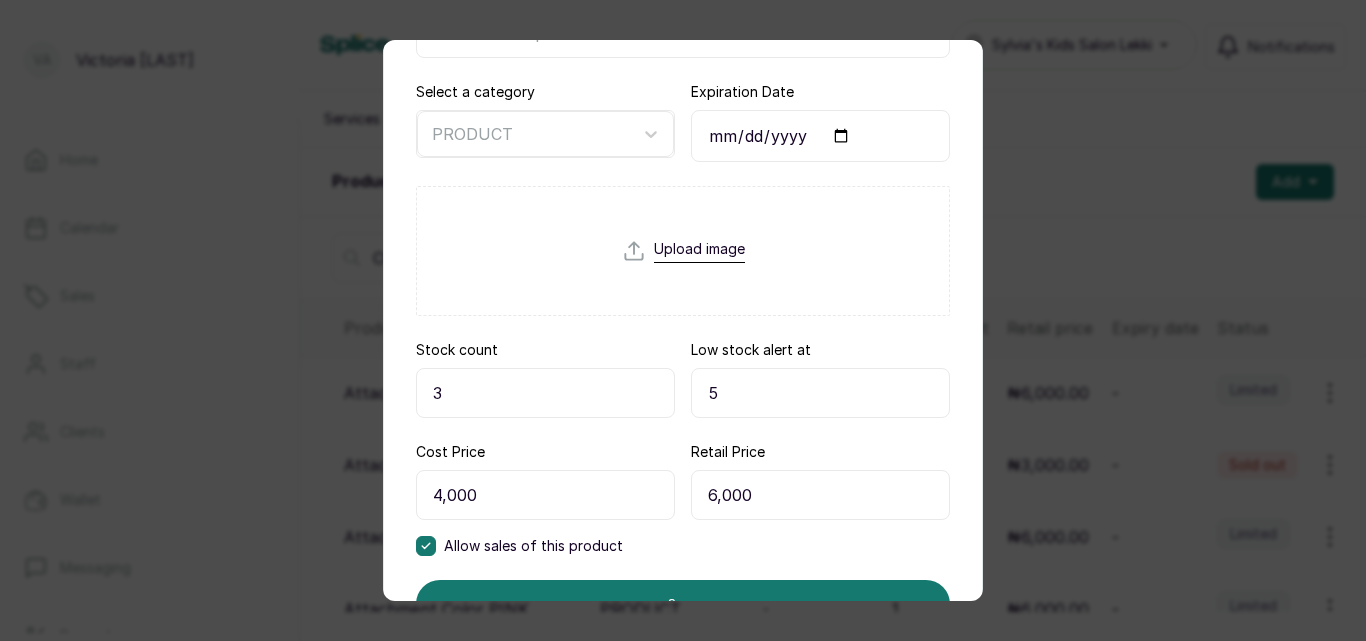 scroll, scrollTop: 335, scrollLeft: 0, axis: vertical 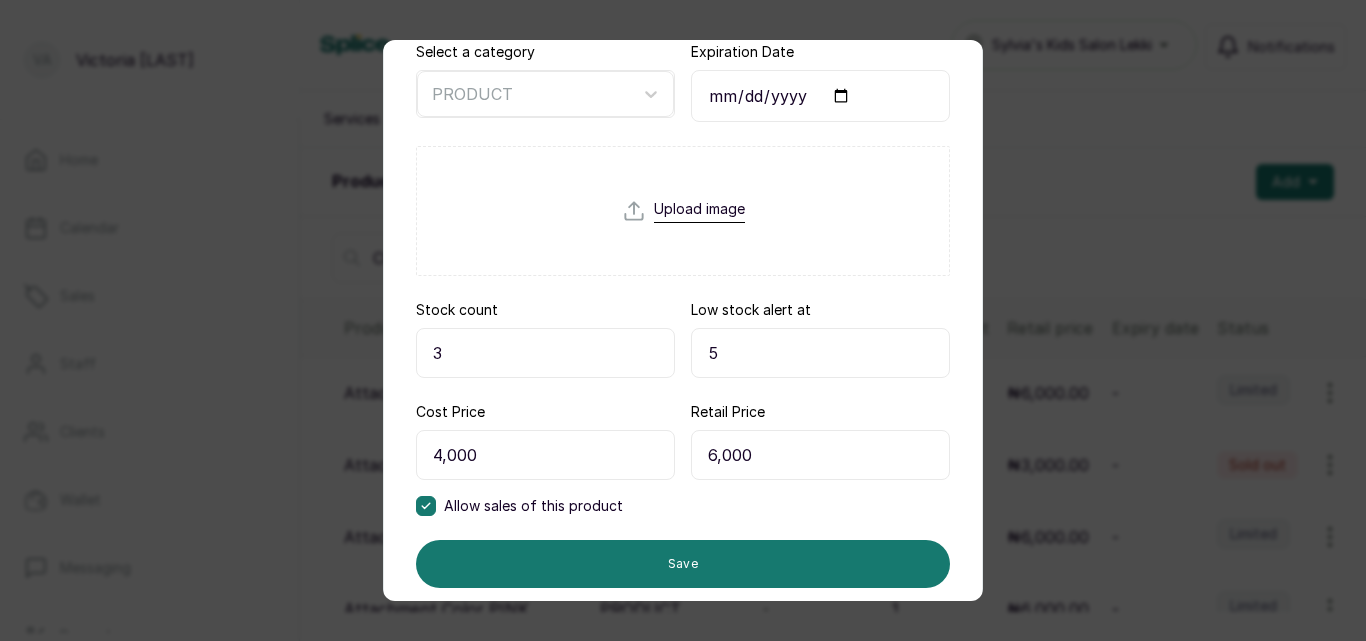 click on "3" at bounding box center [545, 353] 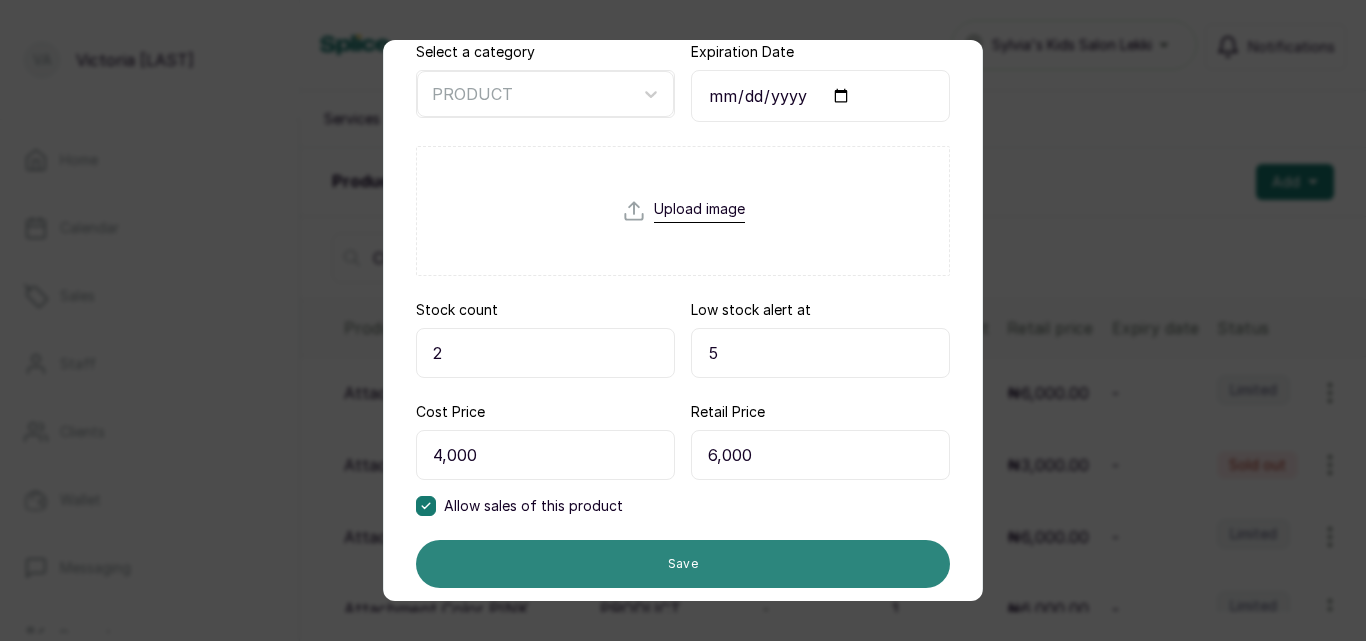 type on "2" 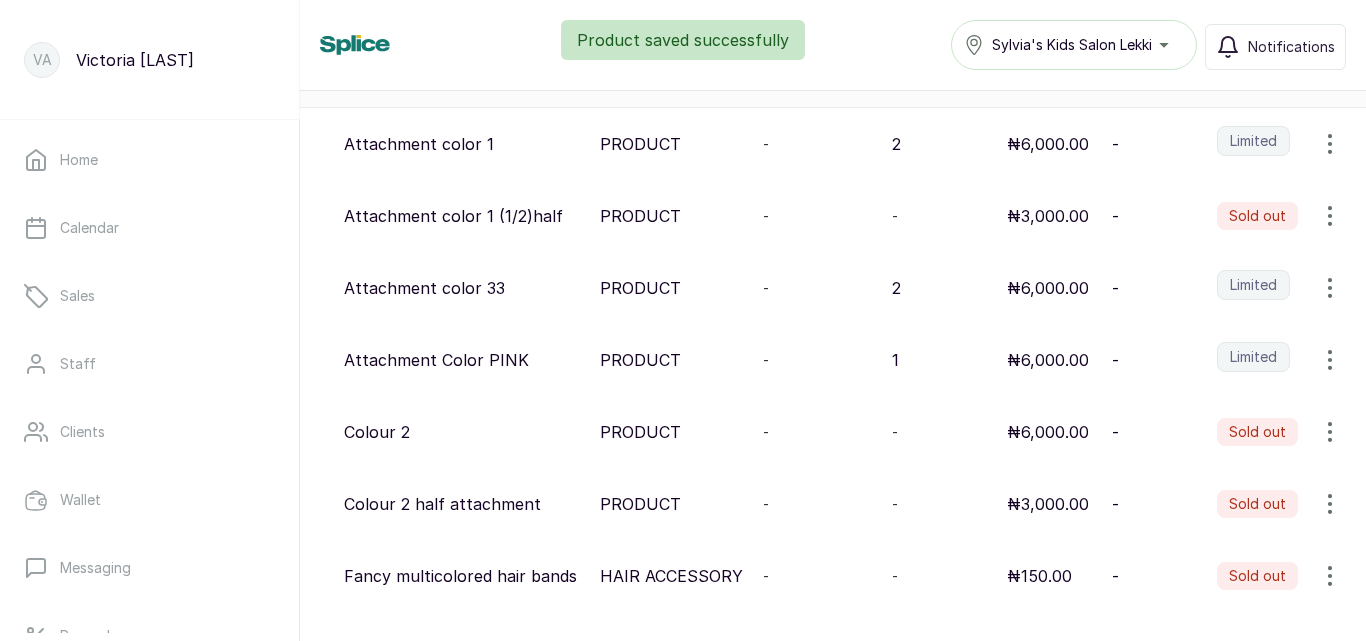 scroll, scrollTop: 294, scrollLeft: 0, axis: vertical 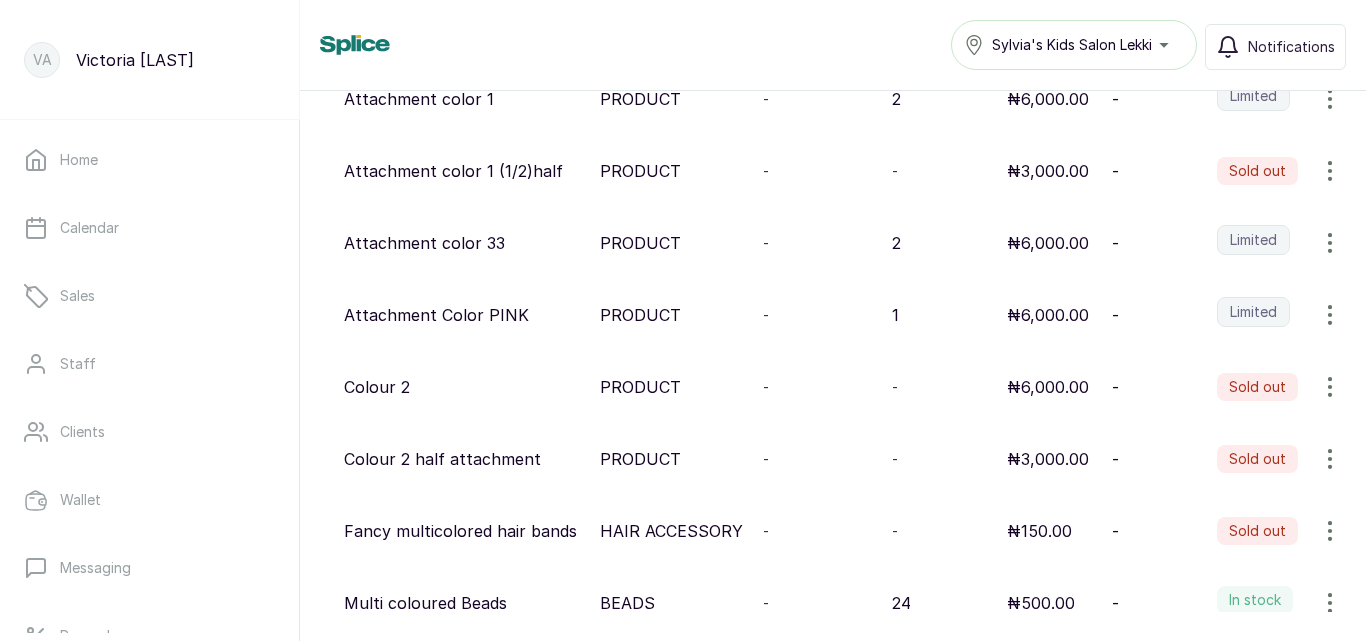 click 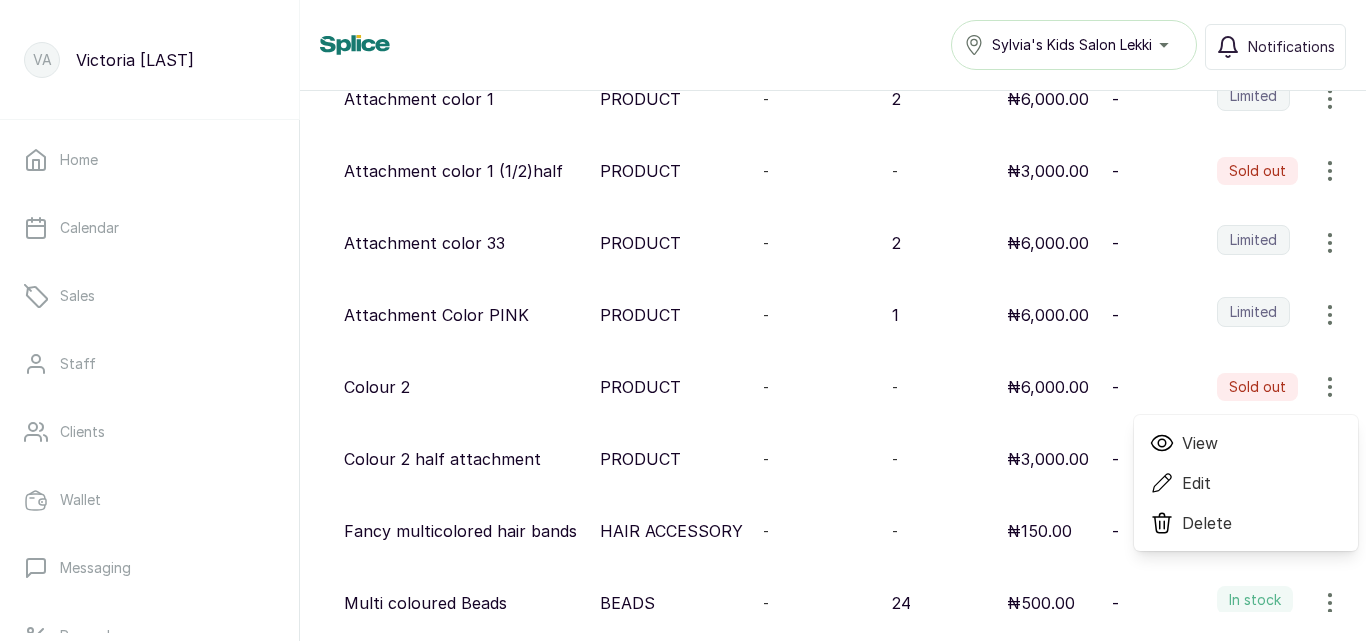 click on "Edit" at bounding box center (1196, 483) 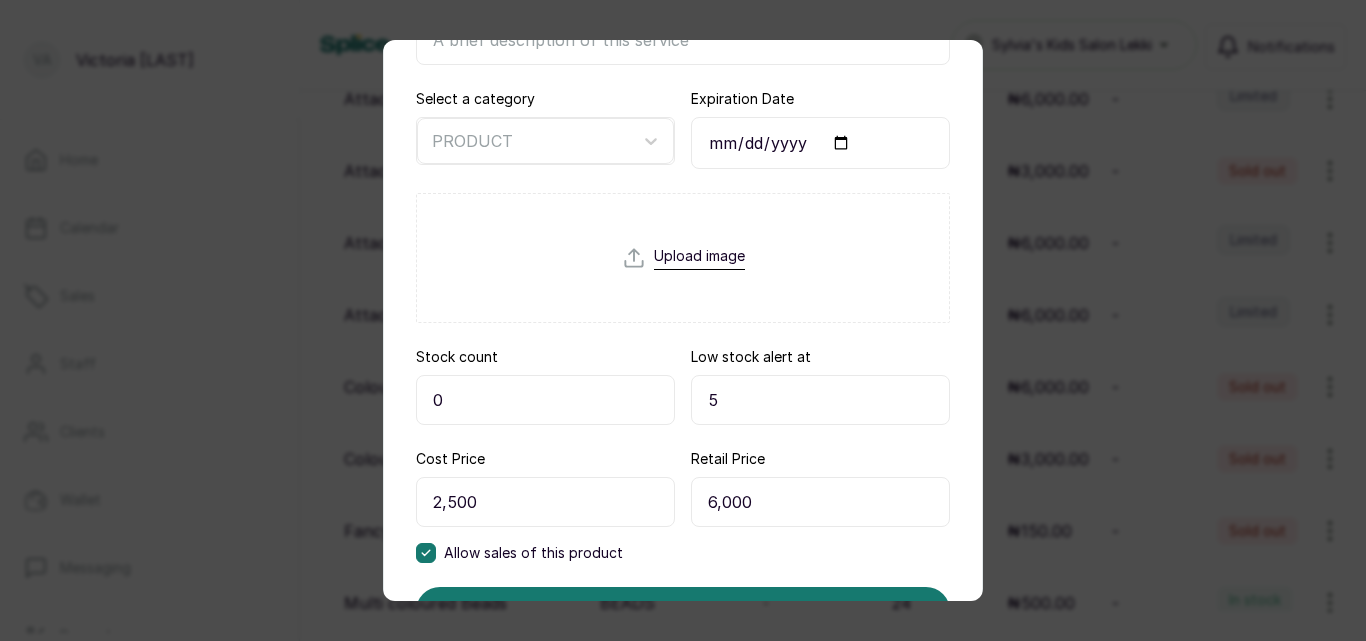 scroll, scrollTop: 315, scrollLeft: 0, axis: vertical 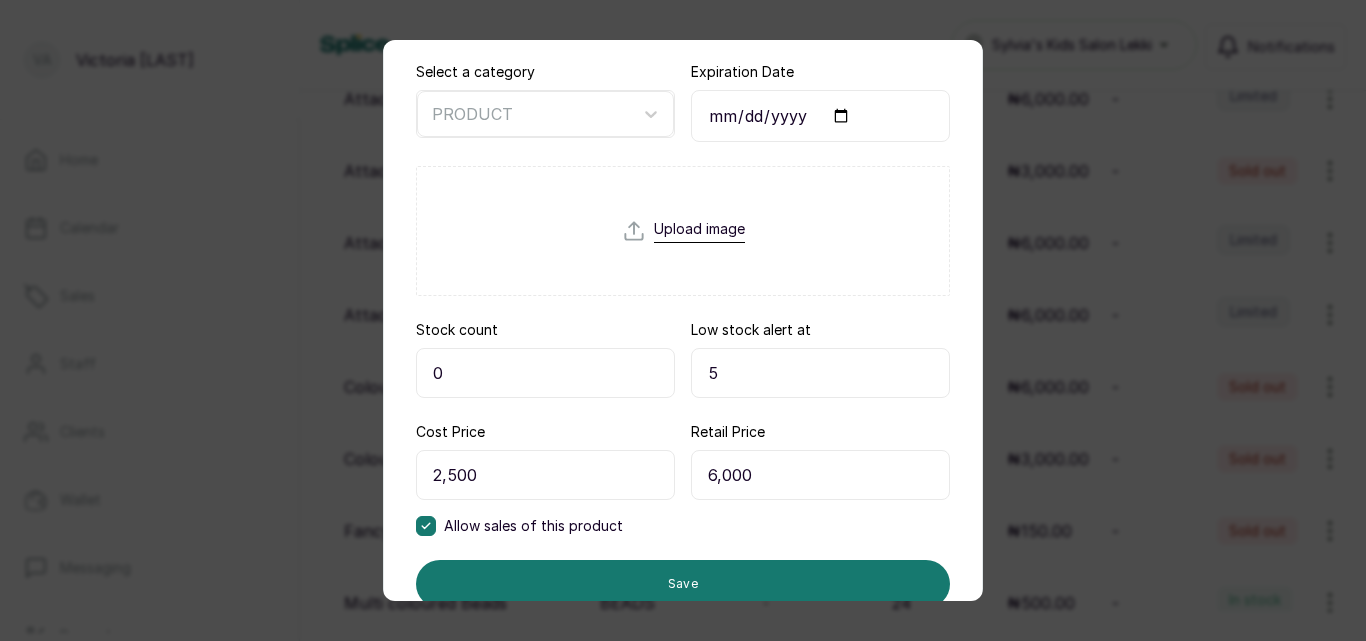 click on "0" at bounding box center (545, 373) 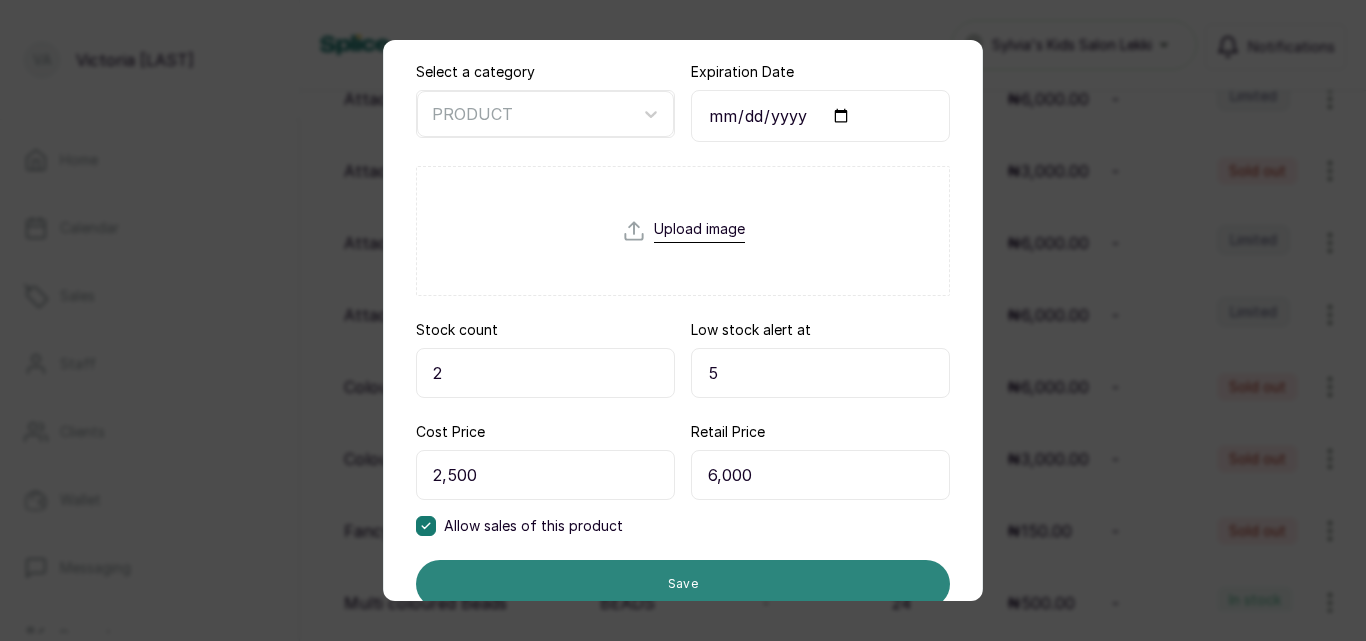 type on "2" 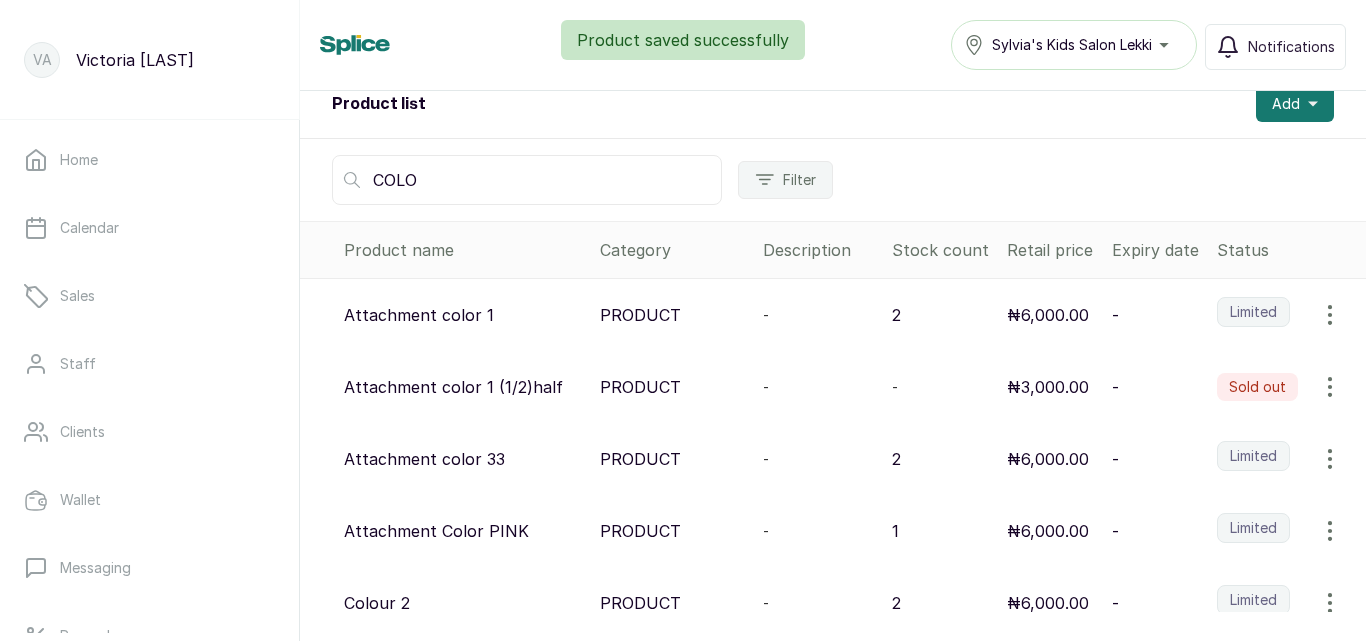 scroll, scrollTop: 0, scrollLeft: 0, axis: both 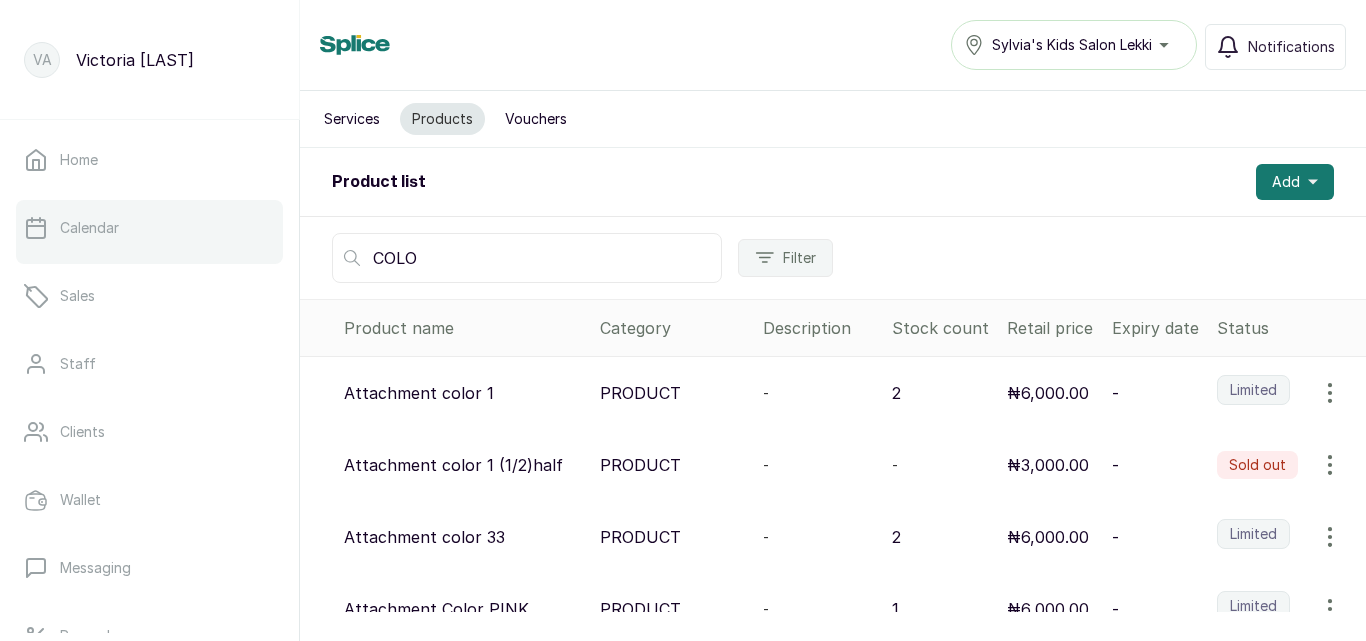 click on "Calendar" at bounding box center [149, 228] 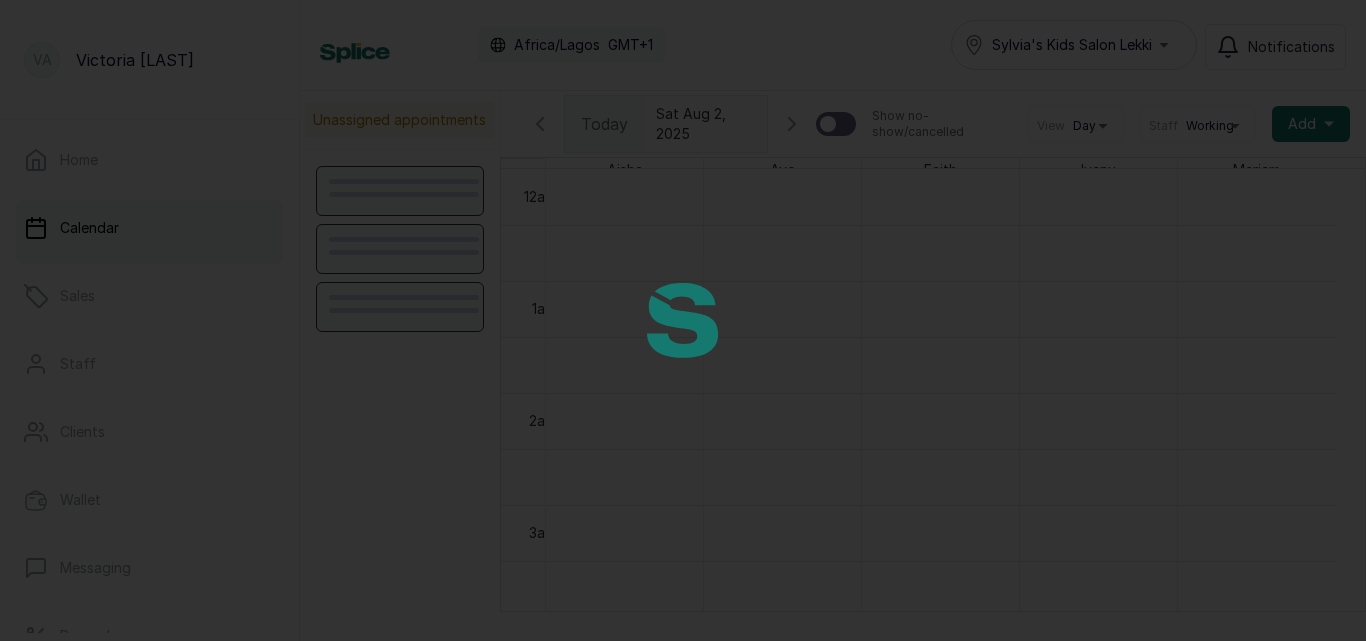 scroll, scrollTop: 673, scrollLeft: 0, axis: vertical 